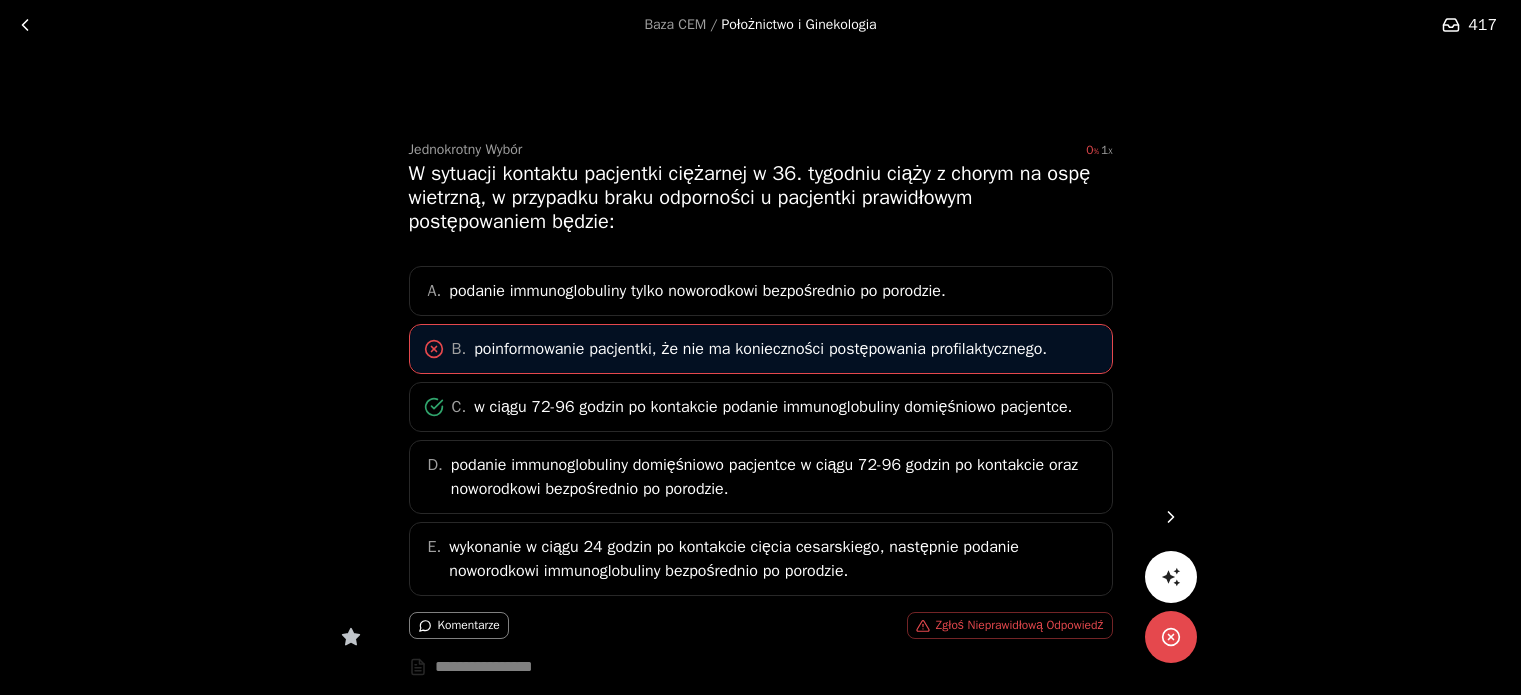 scroll, scrollTop: 0, scrollLeft: 0, axis: both 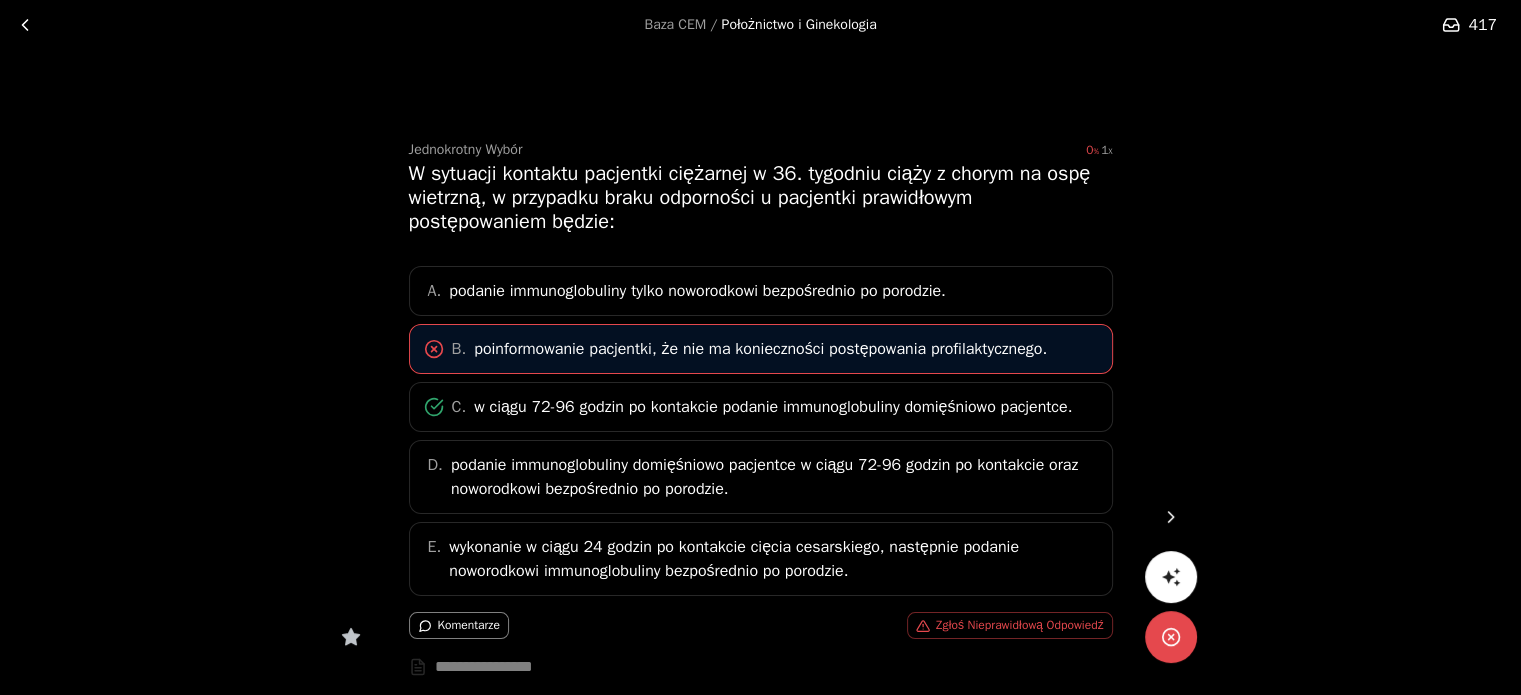 click at bounding box center (1171, 517) 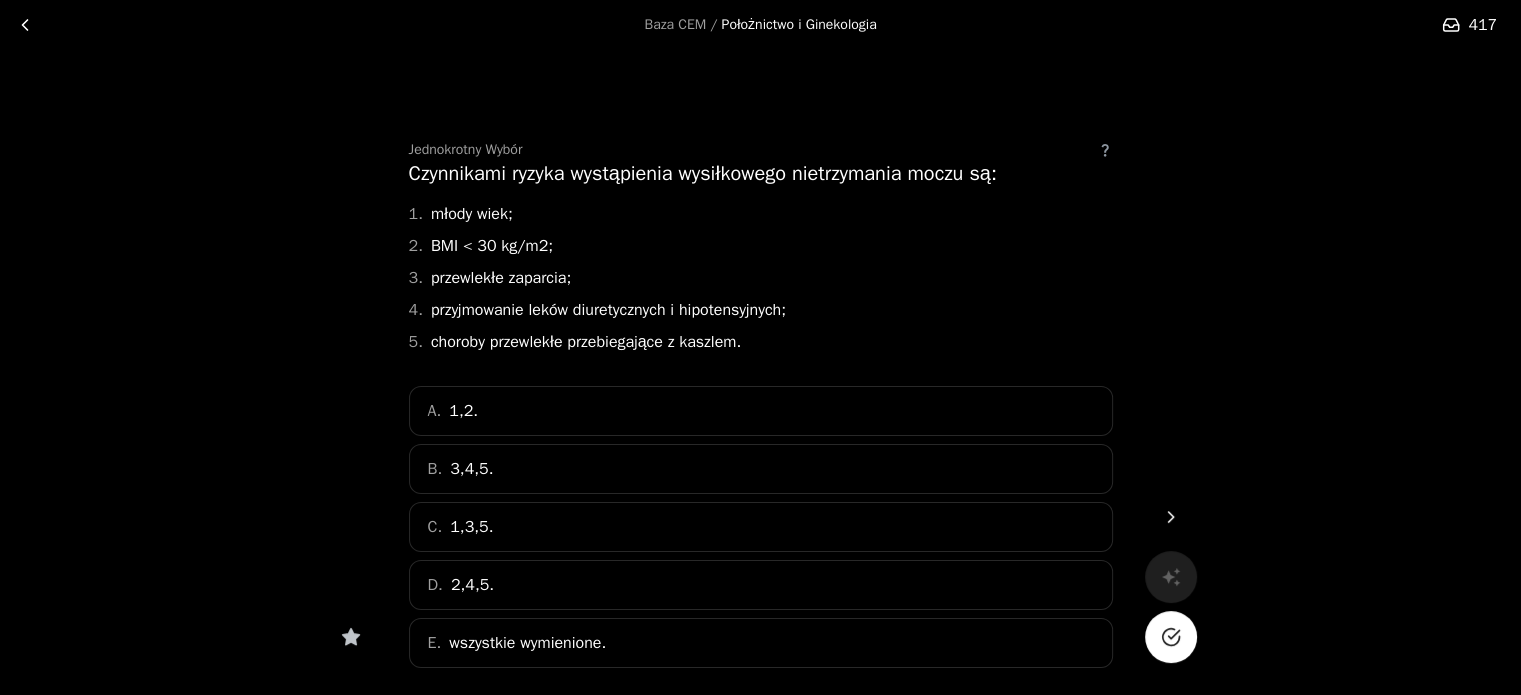 click on "B.   3,4,5." at bounding box center (761, 469) 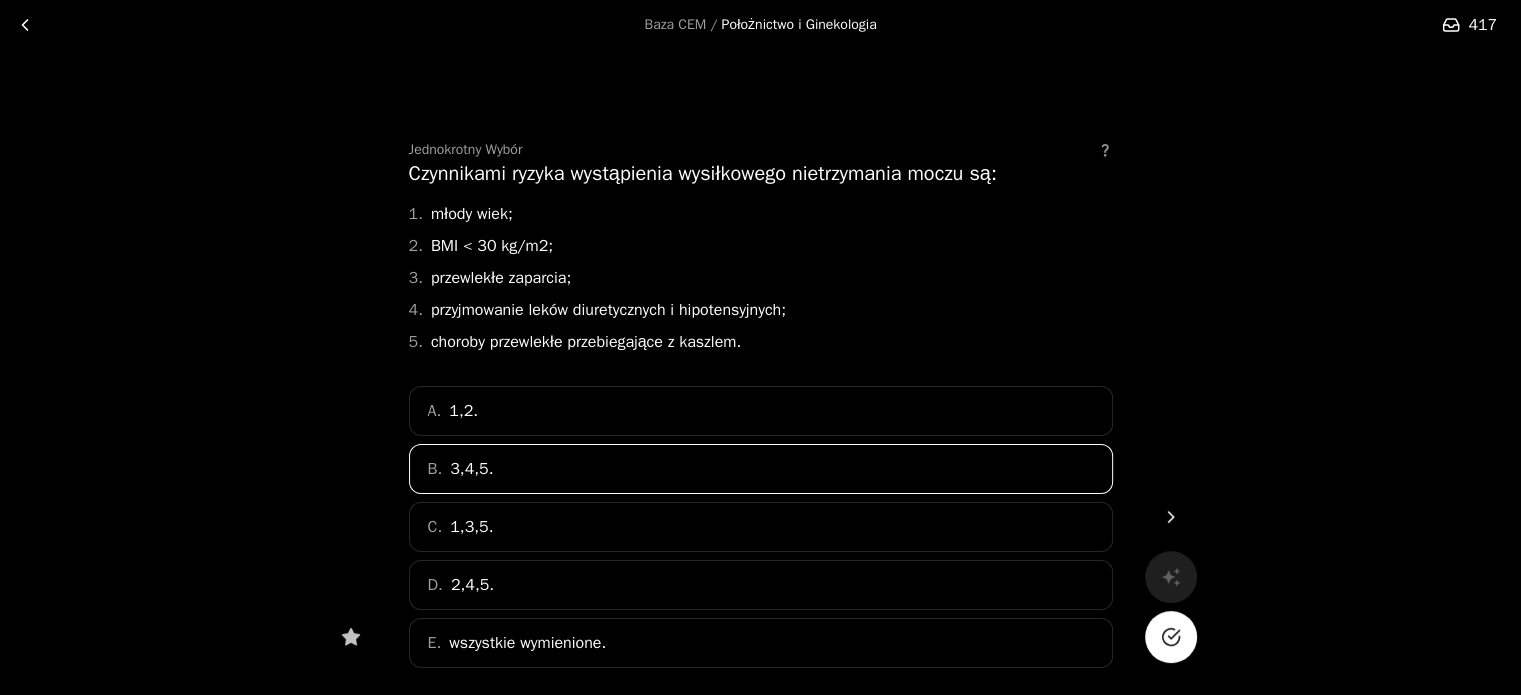 click at bounding box center [1171, 637] 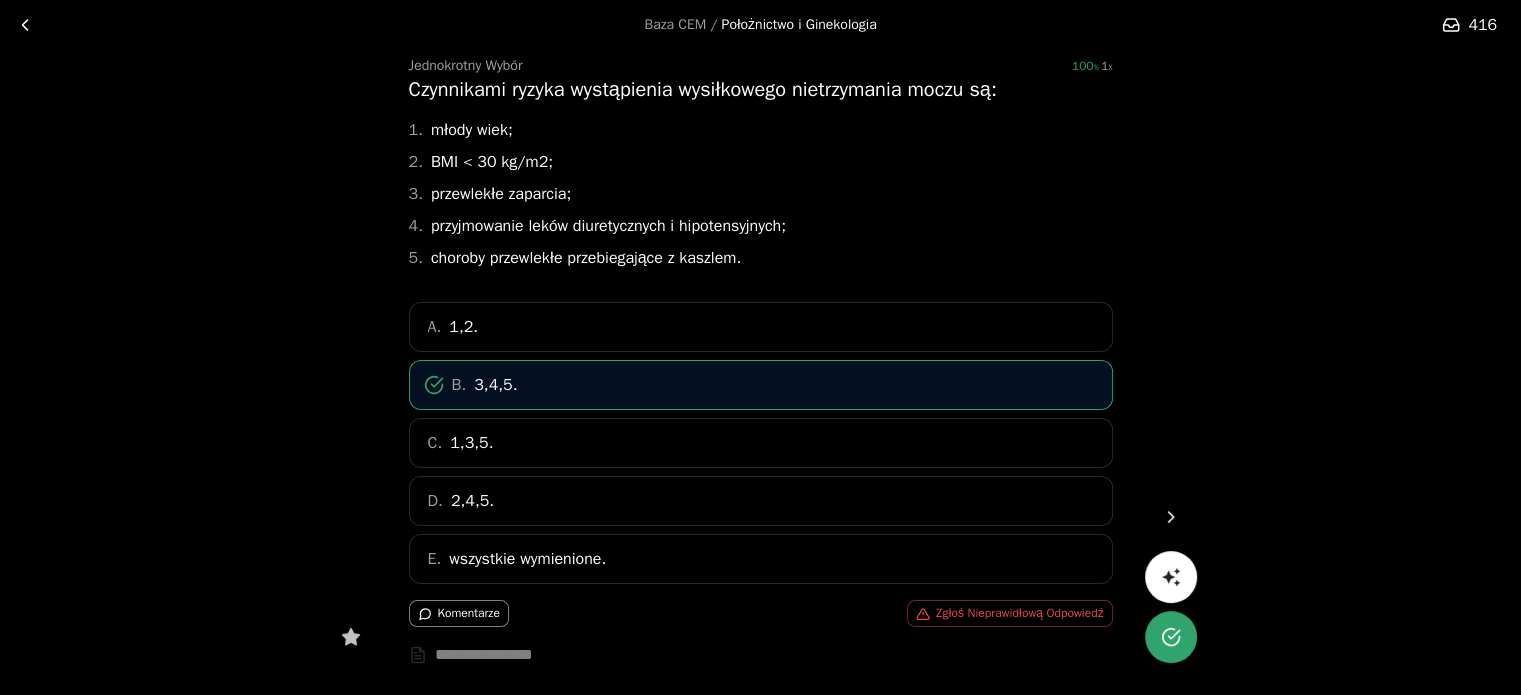 scroll, scrollTop: 86, scrollLeft: 0, axis: vertical 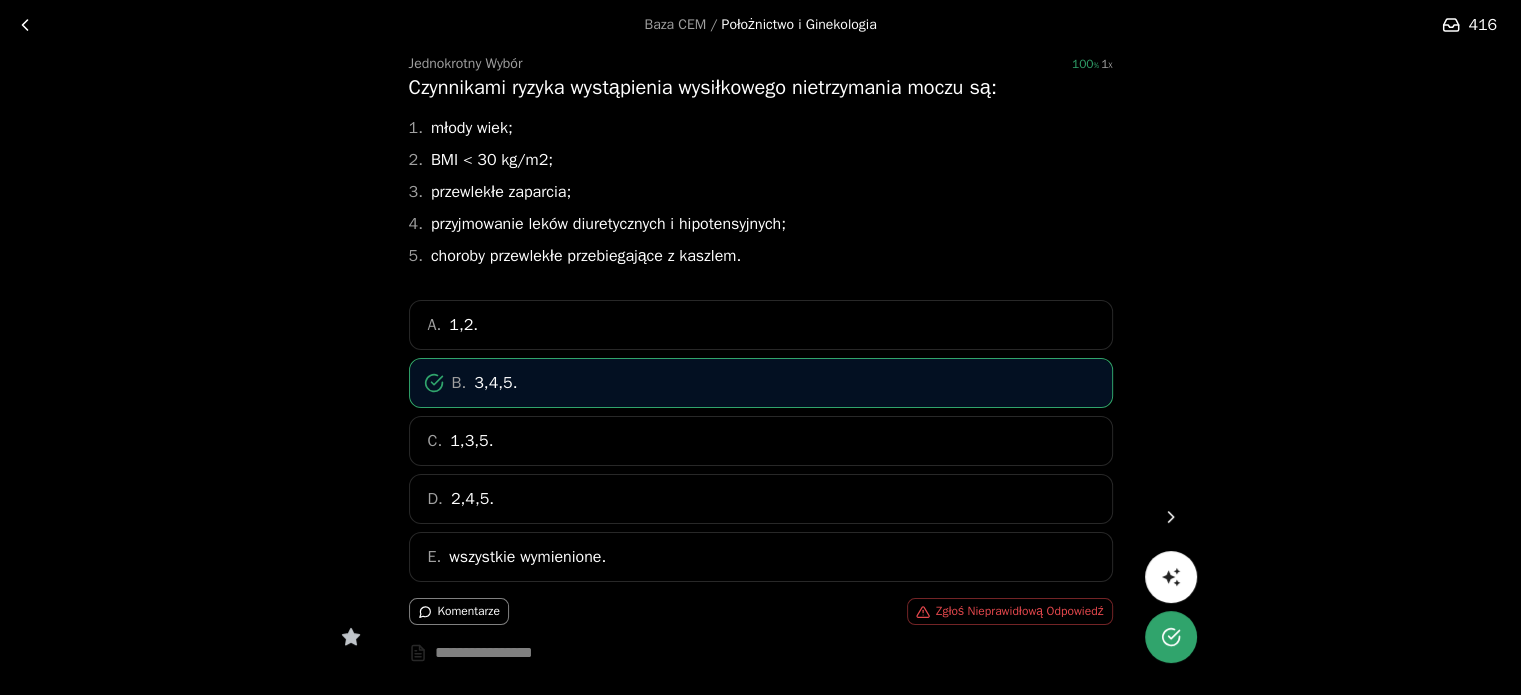 click at bounding box center [1171, 517] 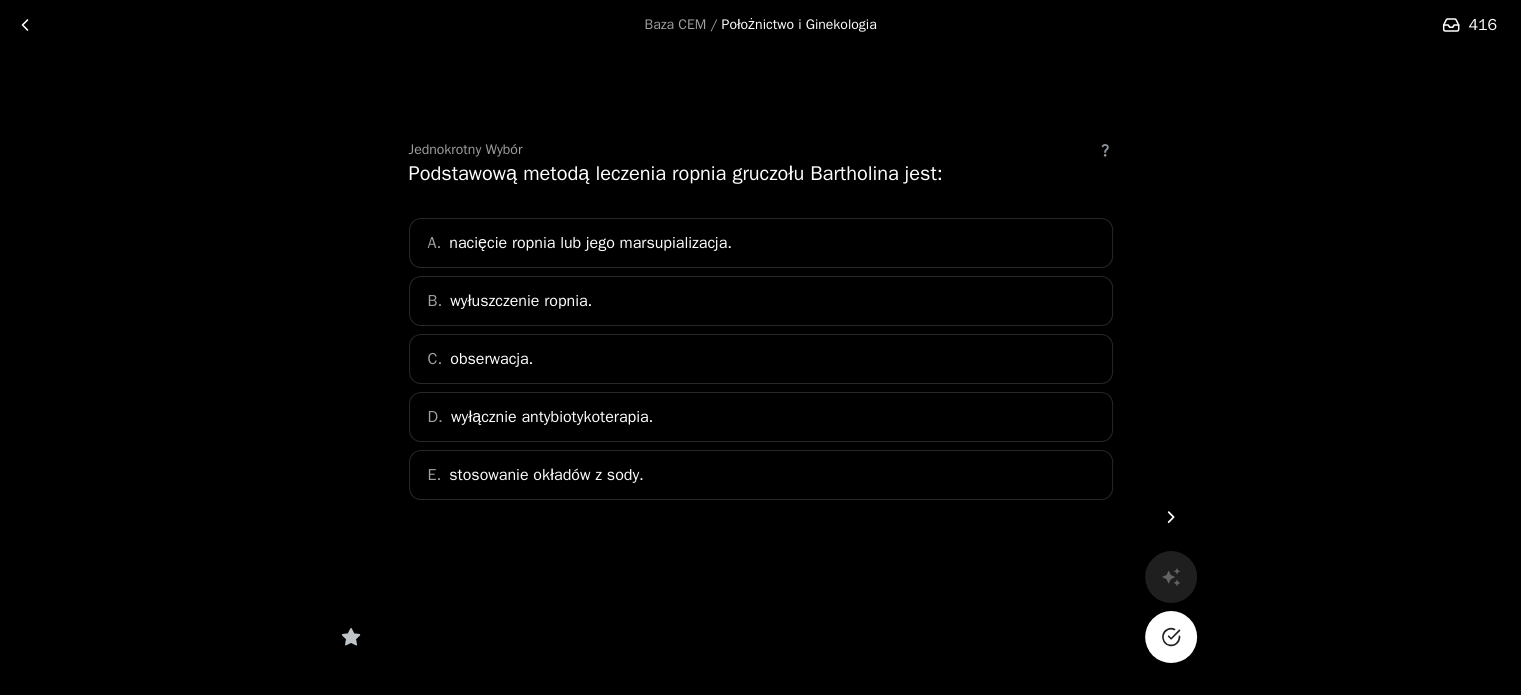 scroll, scrollTop: 0, scrollLeft: 0, axis: both 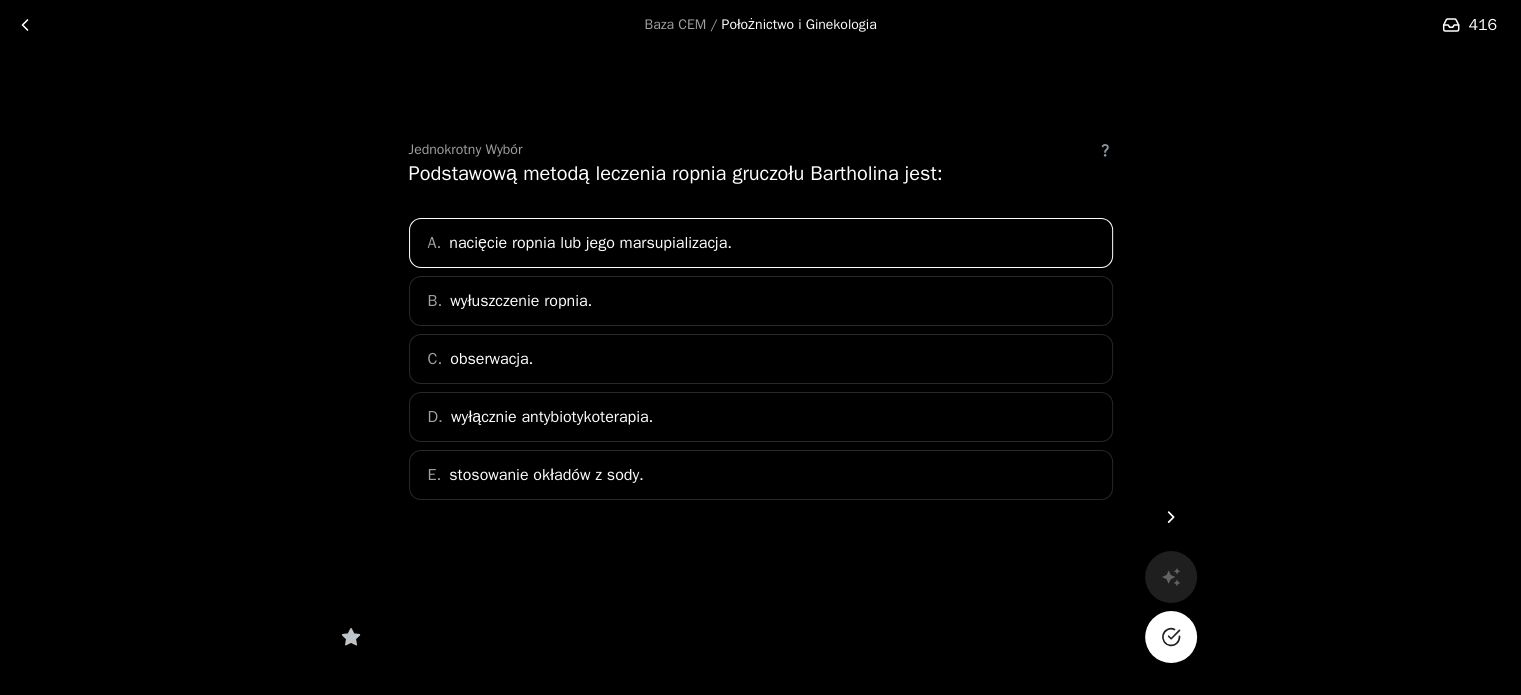 click at bounding box center (1171, 637) 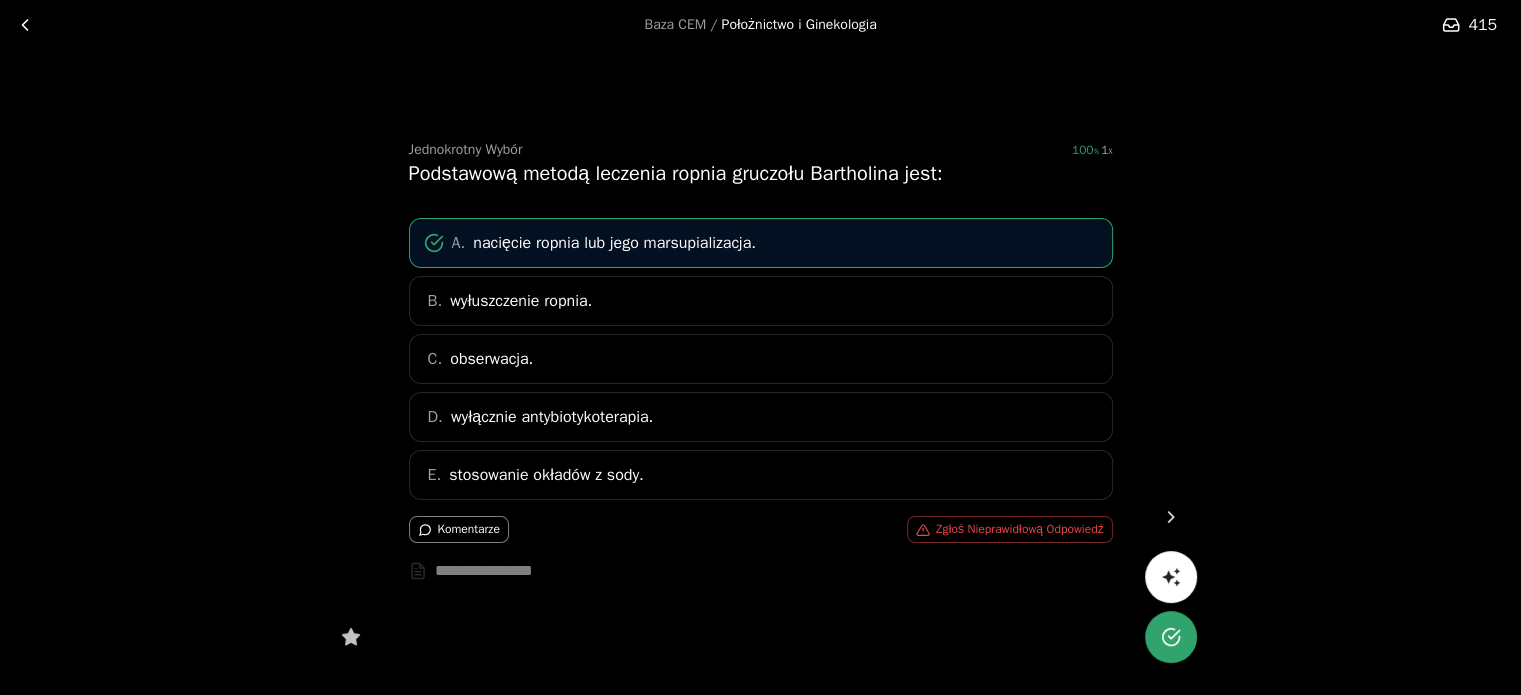 click at bounding box center (1171, 517) 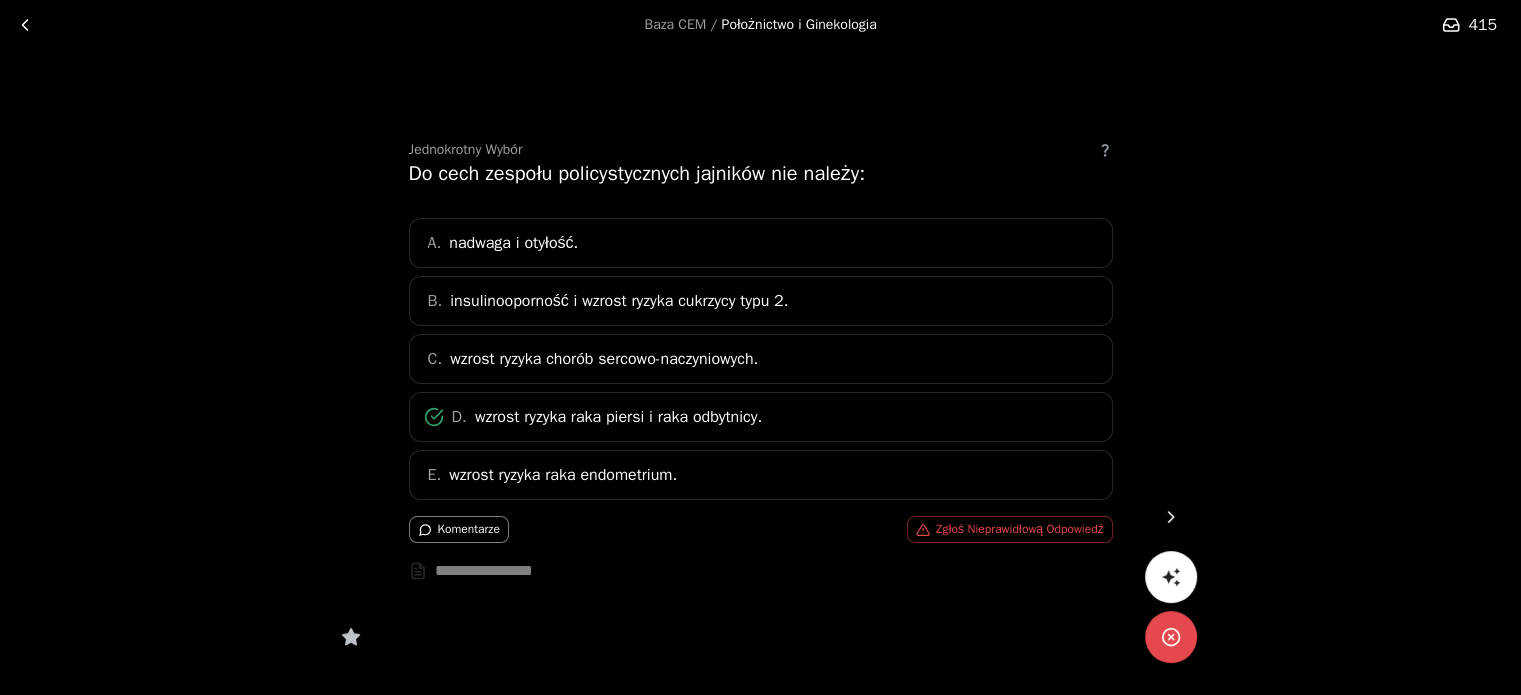 click at bounding box center (1171, 517) 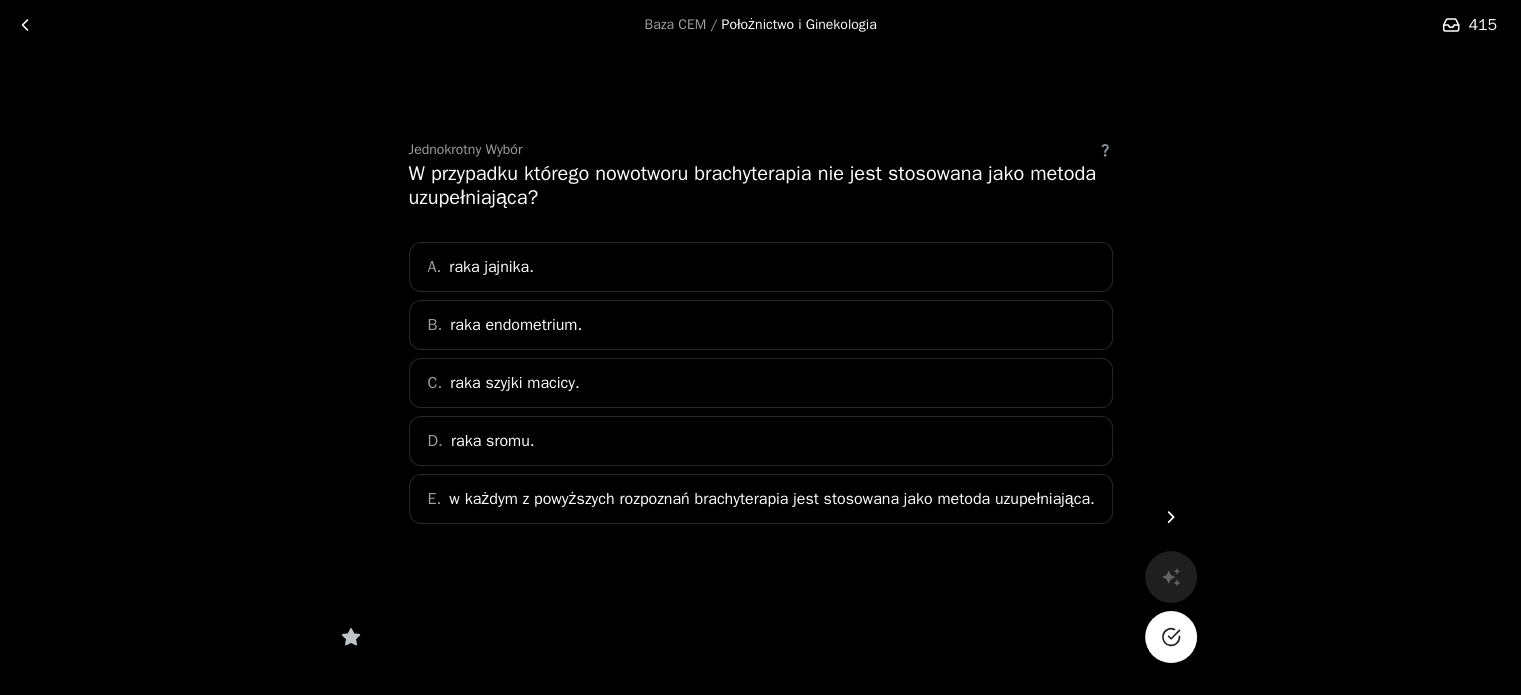 click on "w każdym z powyższych rozpoznań brachyterapia jest stosowana jako metoda uzupełniająca." at bounding box center [516, 325] 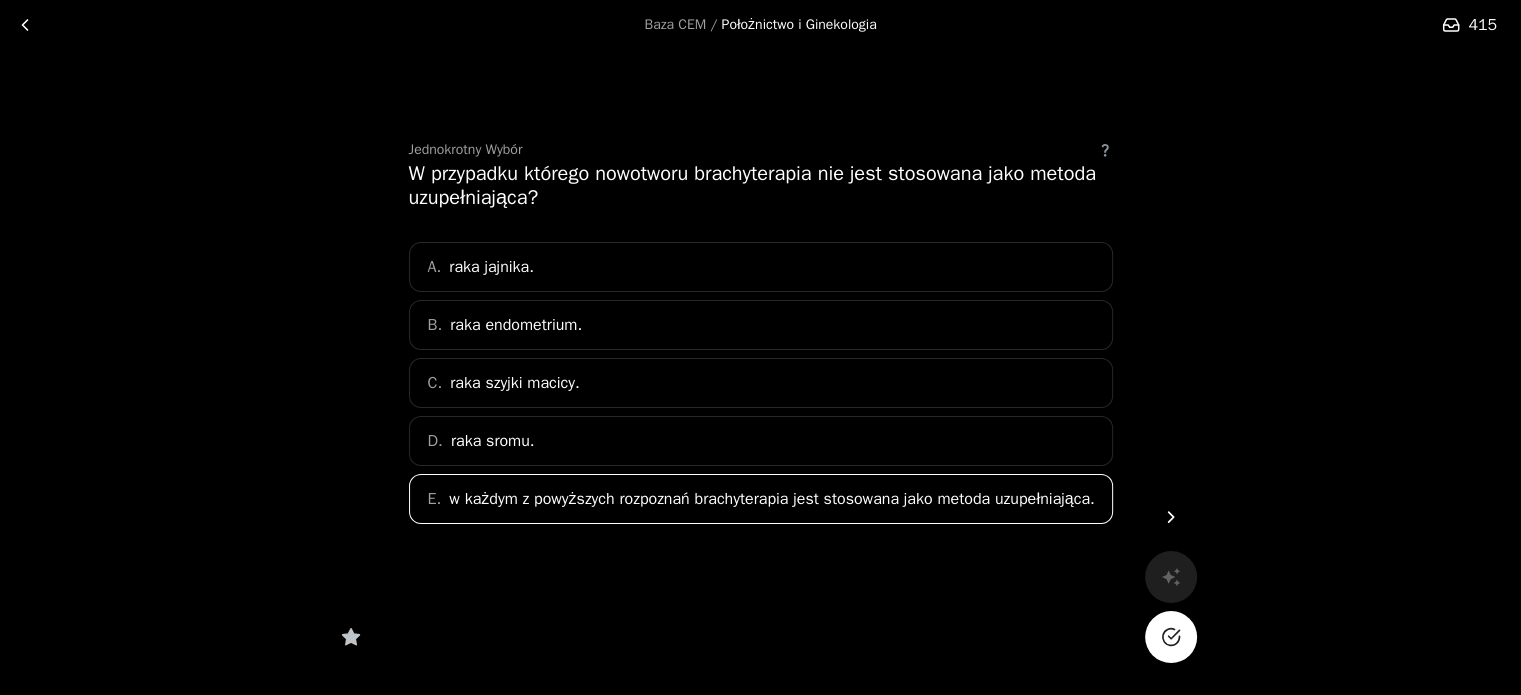 click at bounding box center (1171, 637) 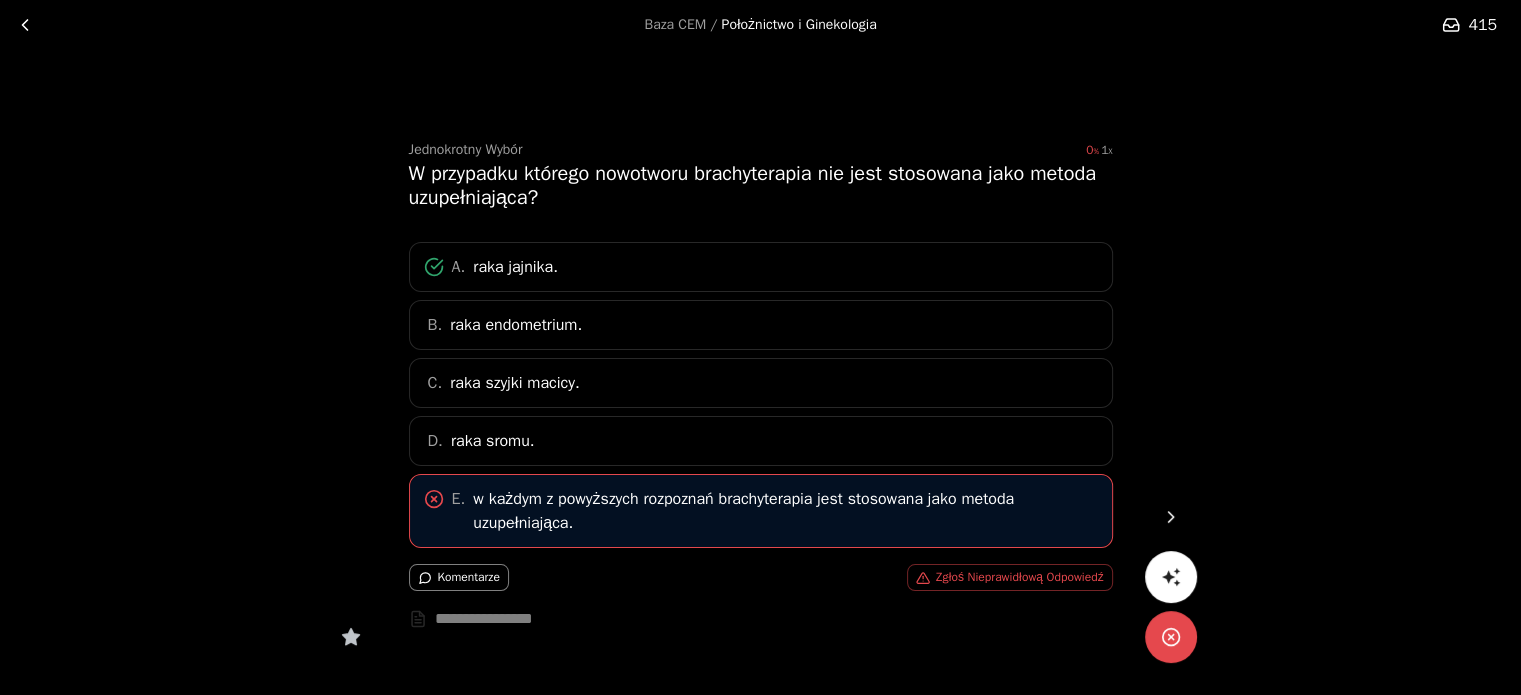 click at bounding box center (1171, 517) 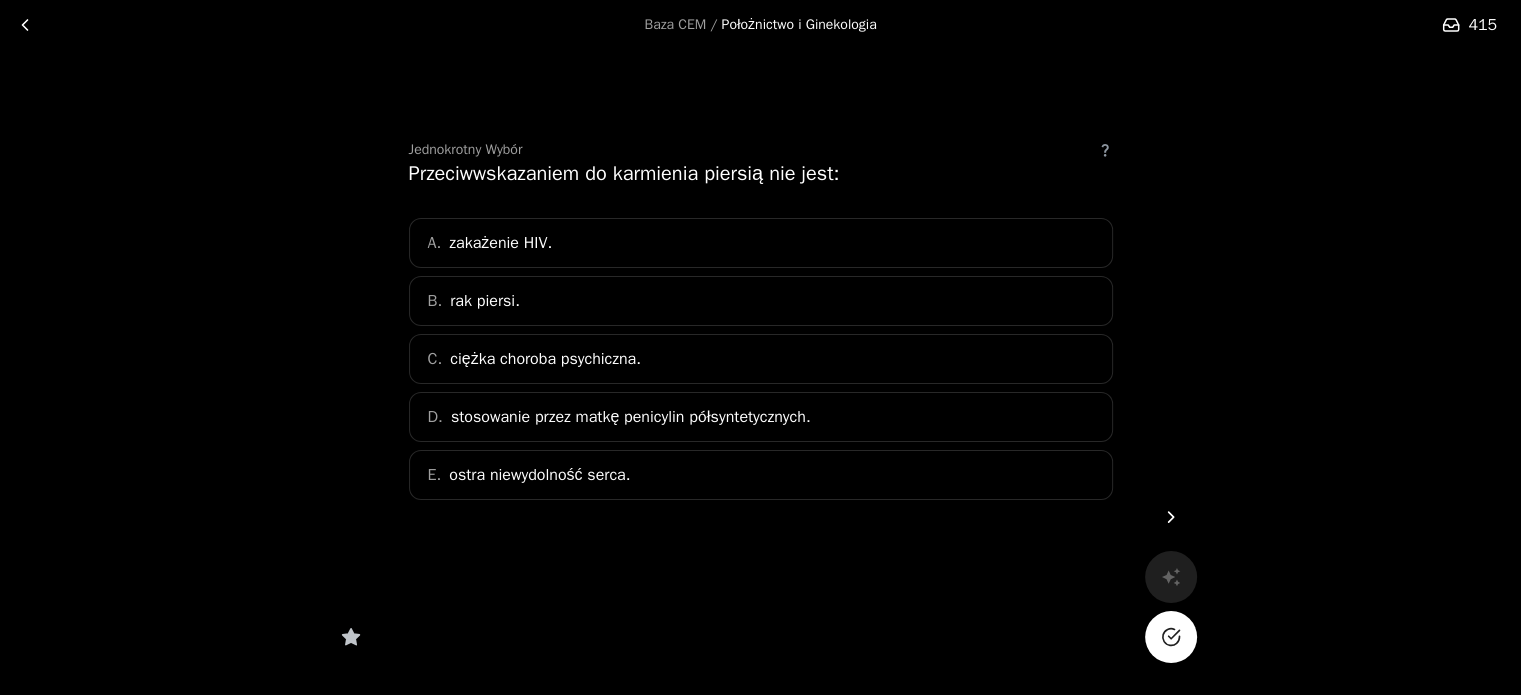 click on "ostra niewydolność serca." at bounding box center (500, 243) 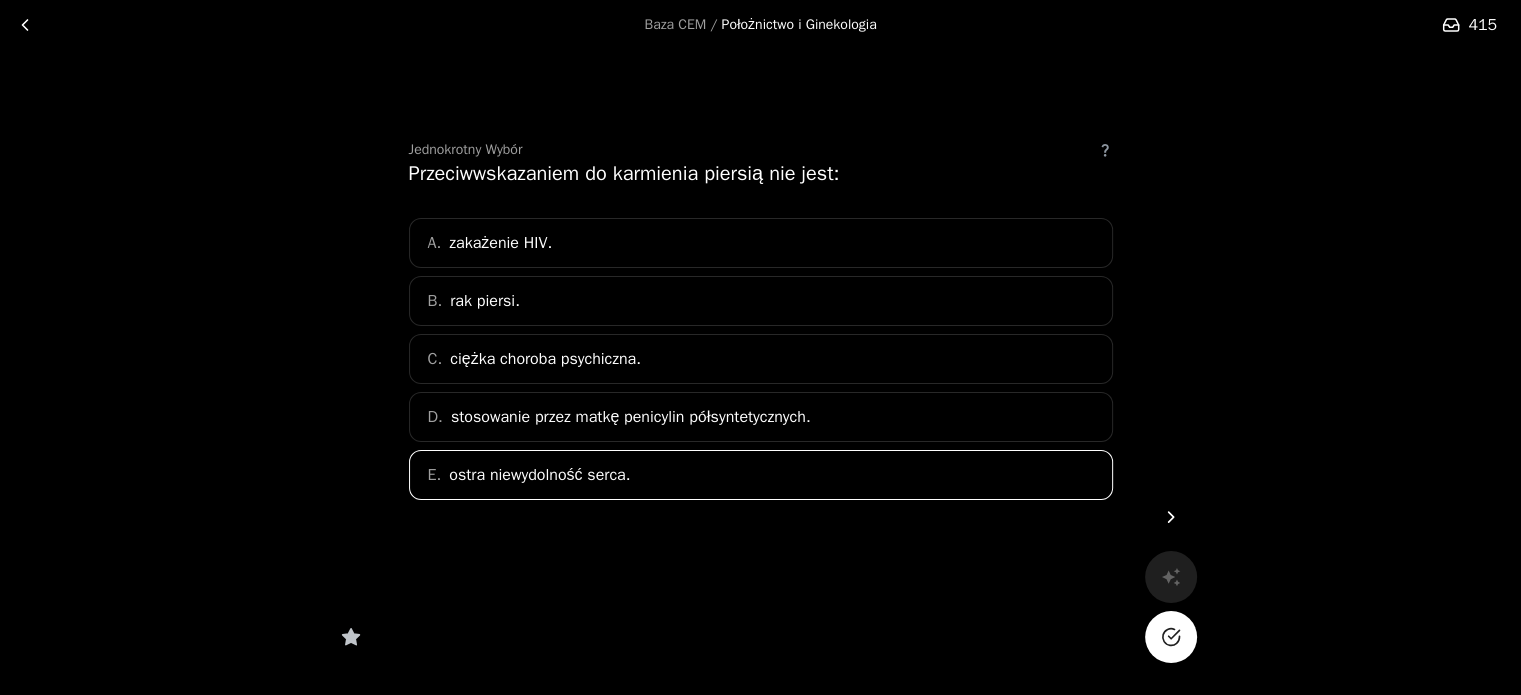 click at bounding box center (1171, 637) 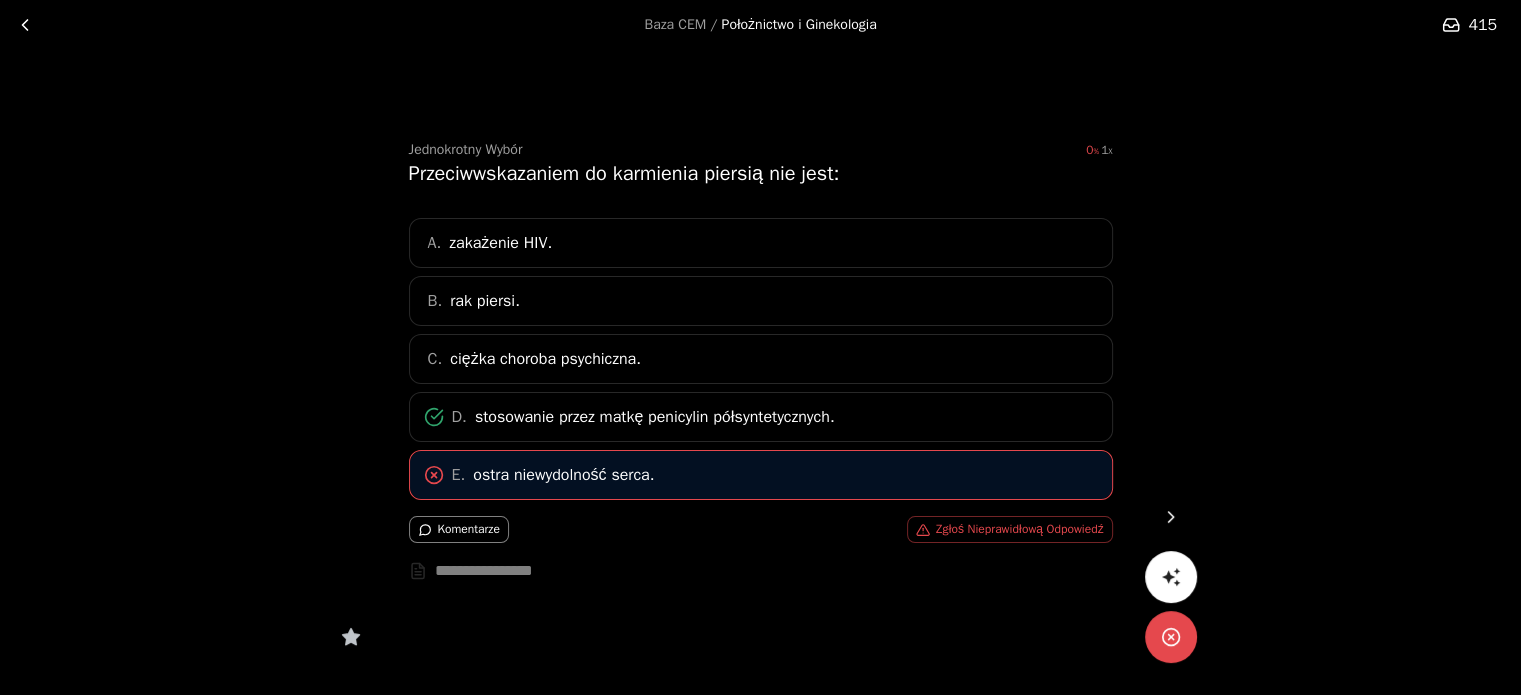click at bounding box center (1171, 517) 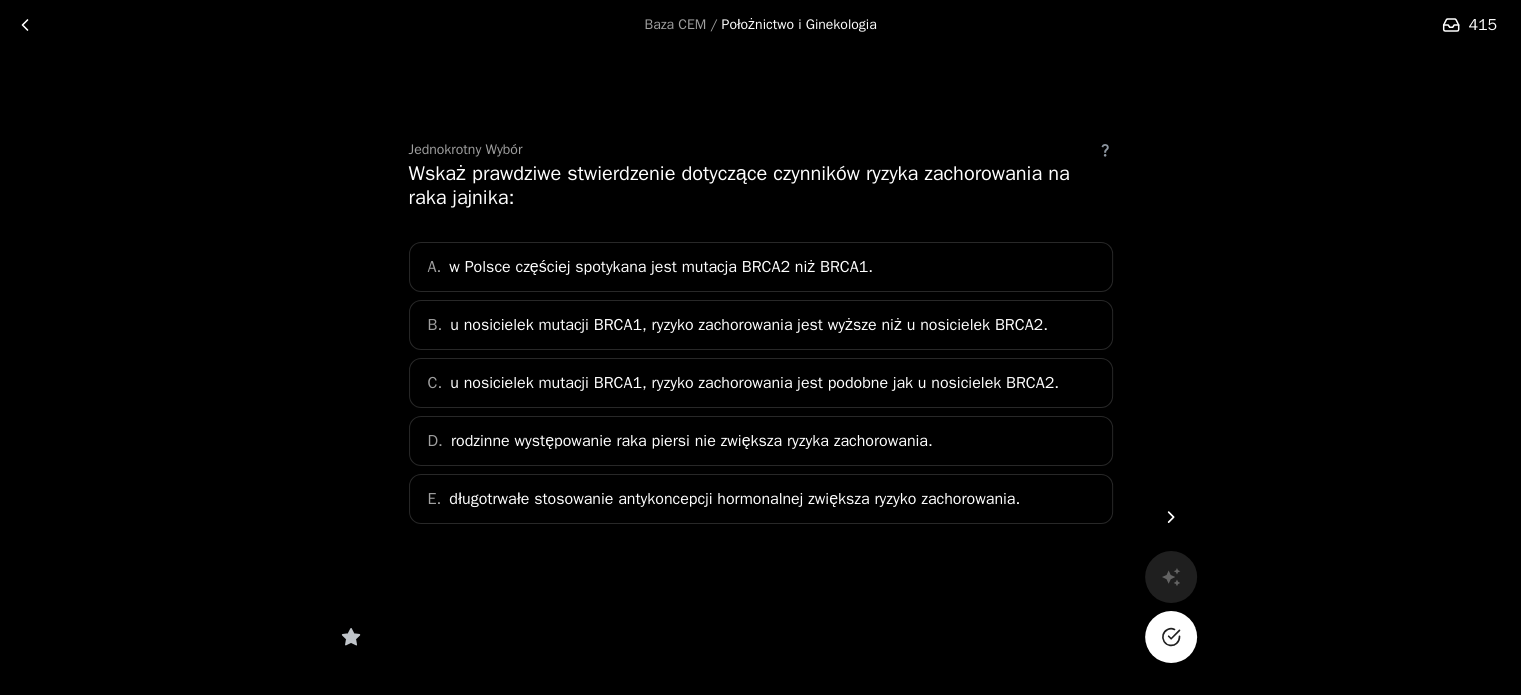 click on "w Polsce częściej spotykana jest mutacja BRCA2 niż BRCA1." at bounding box center [661, 267] 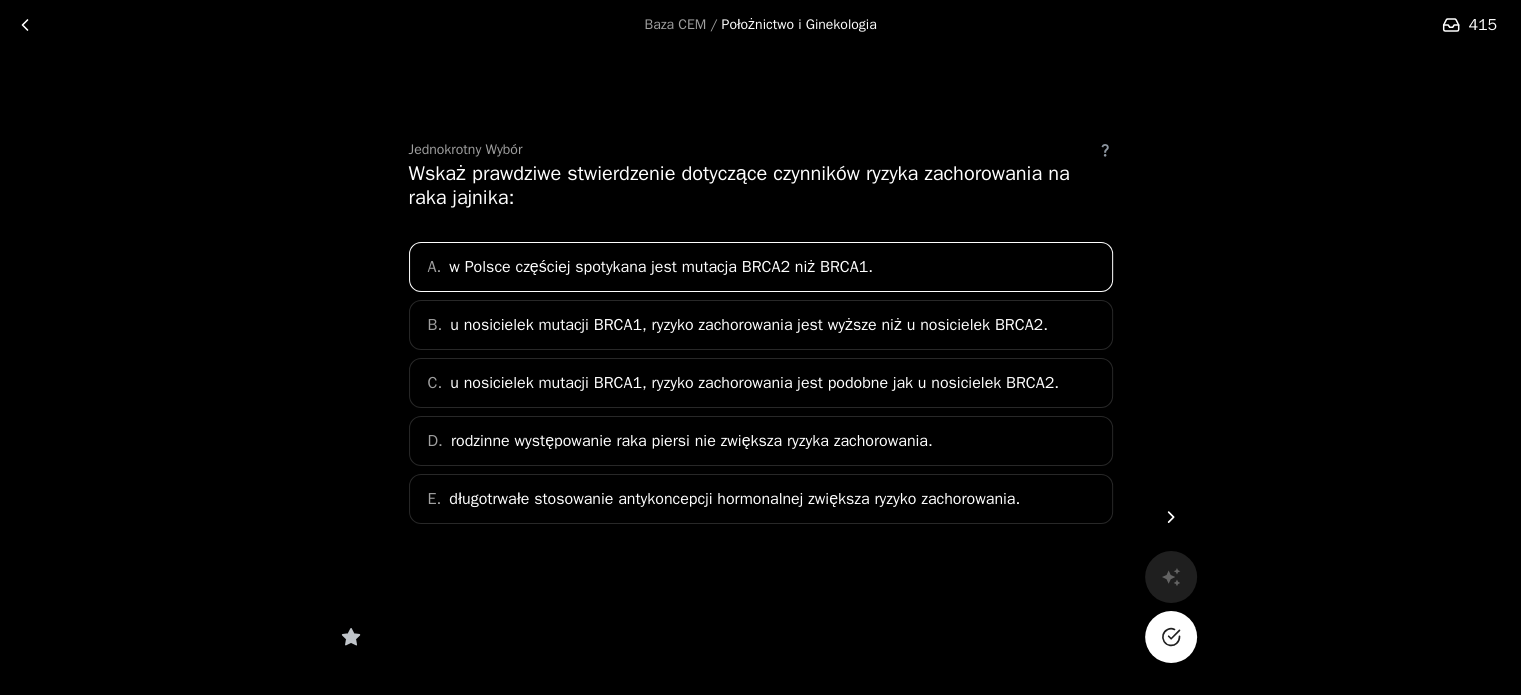 click at bounding box center [1171, 637] 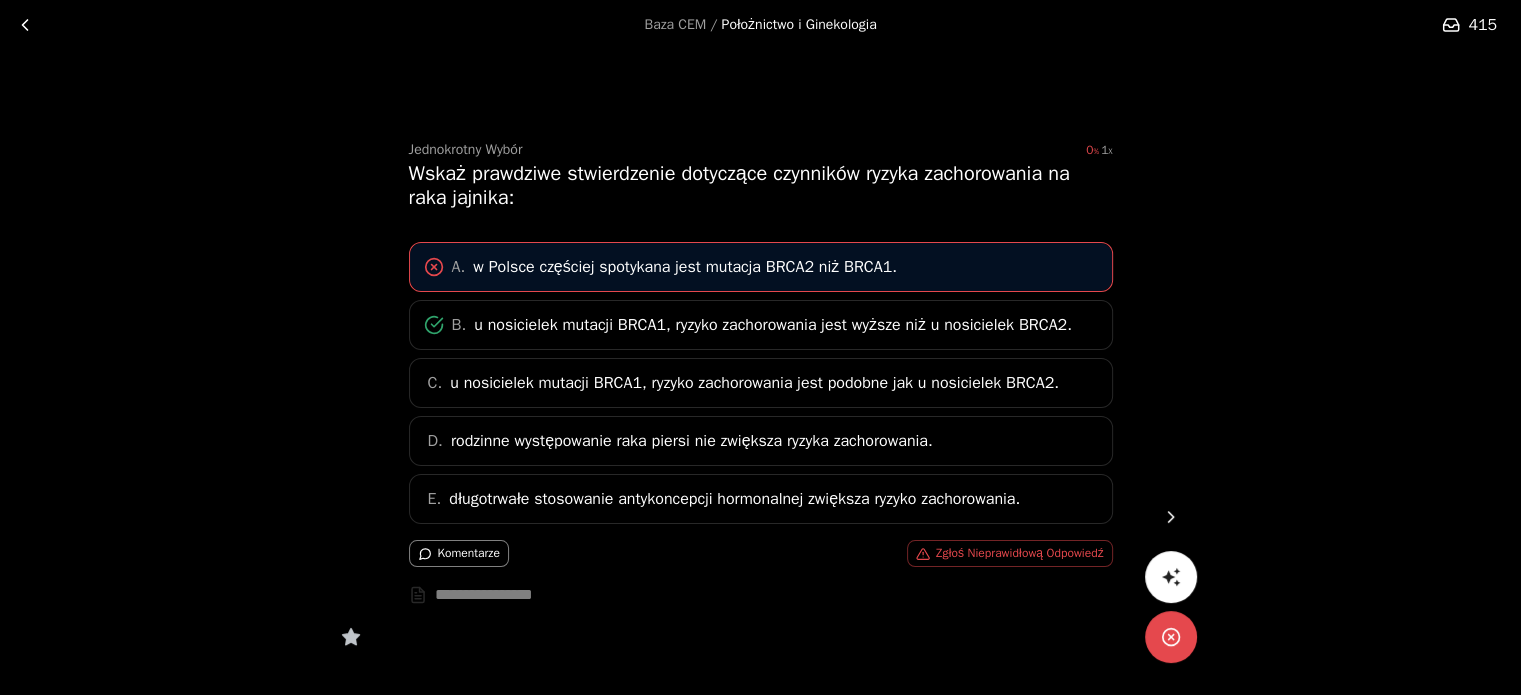 click at bounding box center [1170, 517] 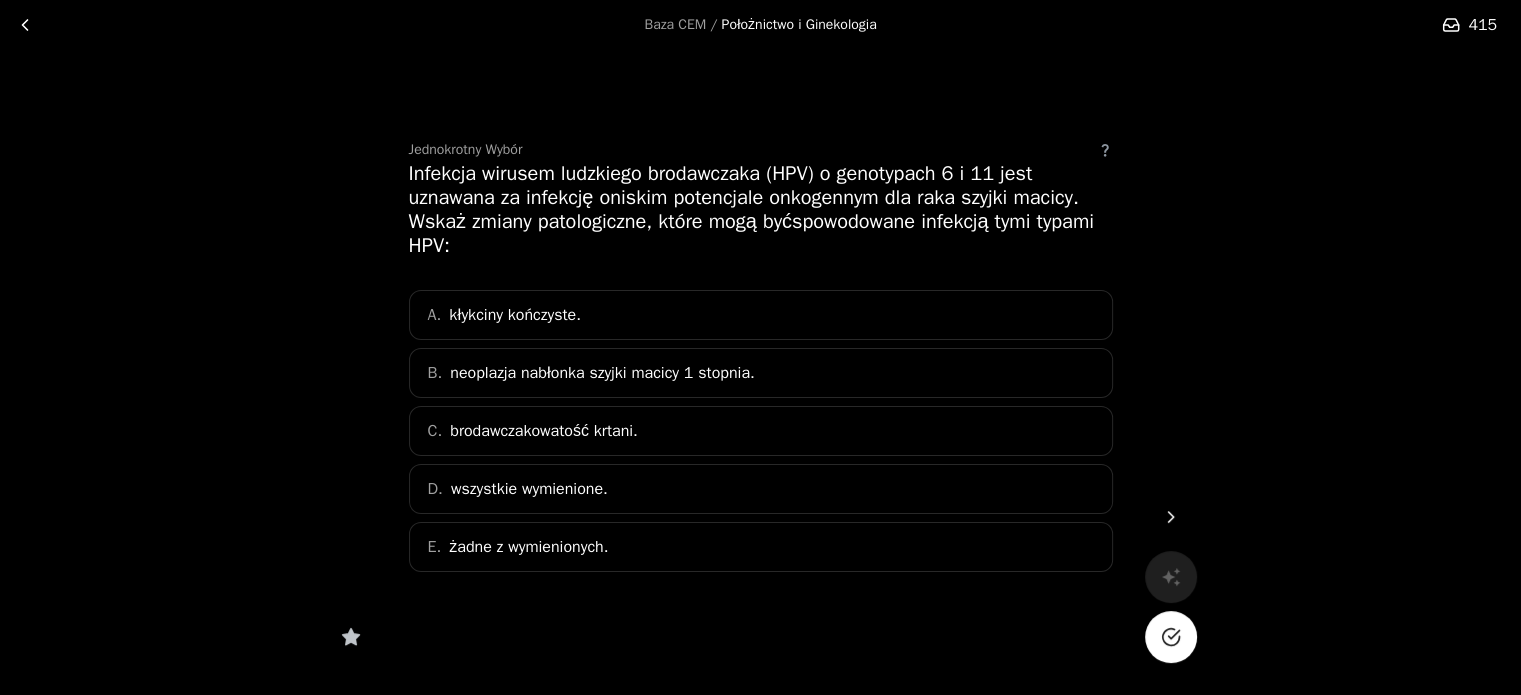 click on "D.   wszystkie wymienione." at bounding box center (761, 489) 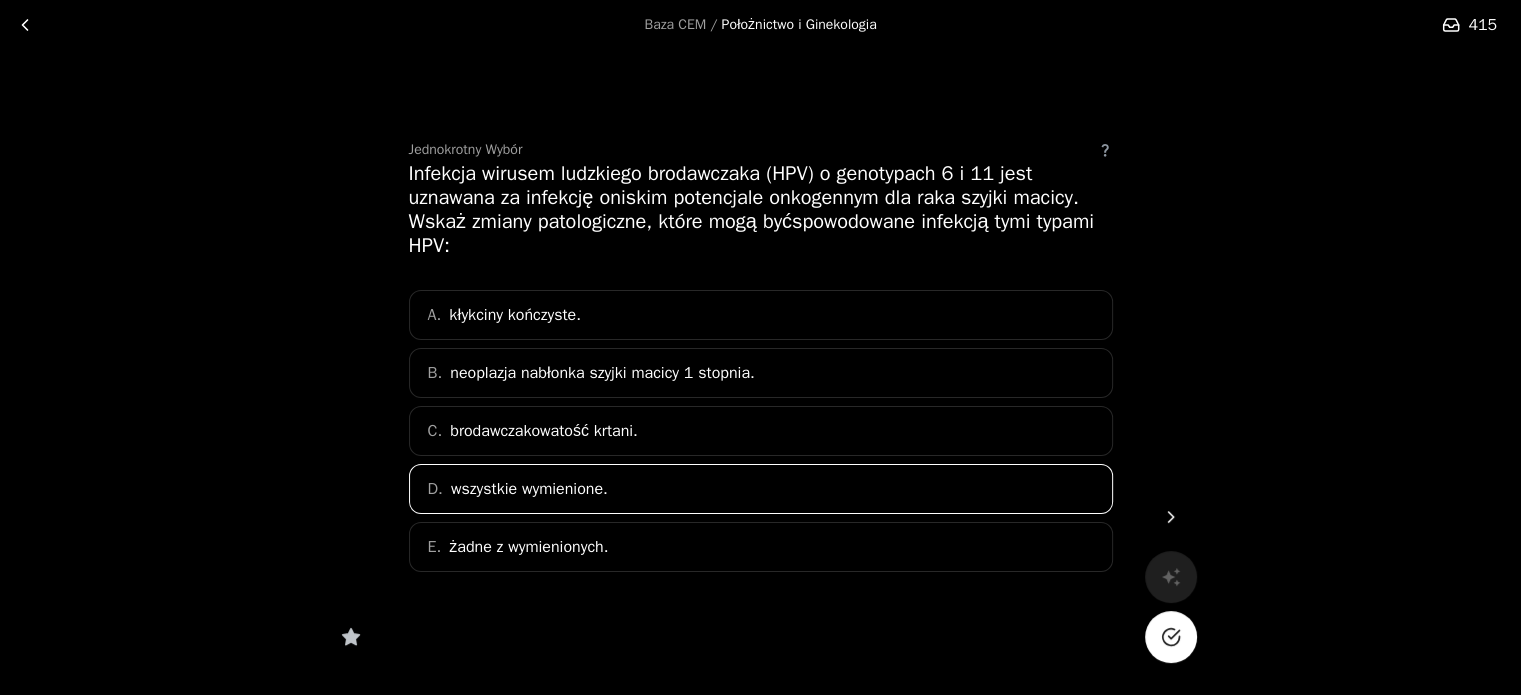 click at bounding box center [1171, 637] 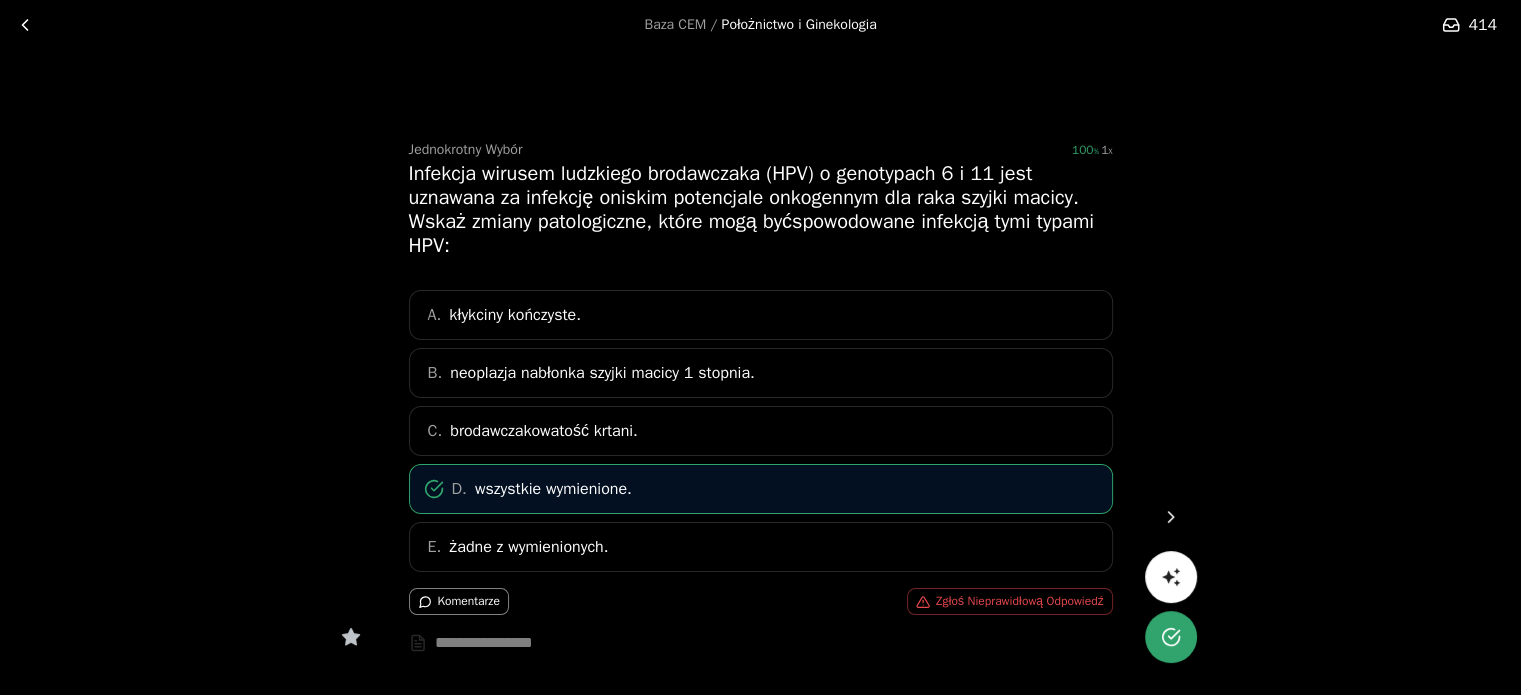 click at bounding box center [1171, 517] 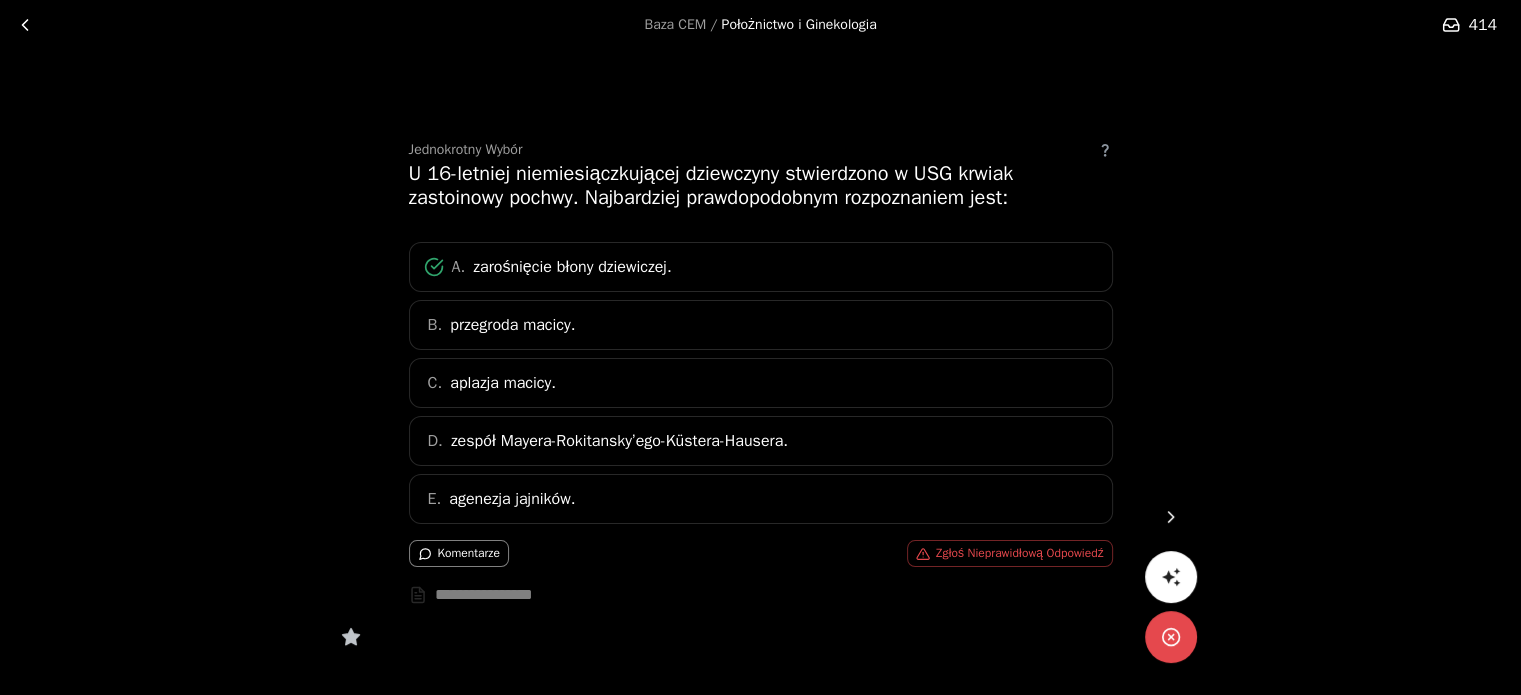 click at bounding box center [1171, 517] 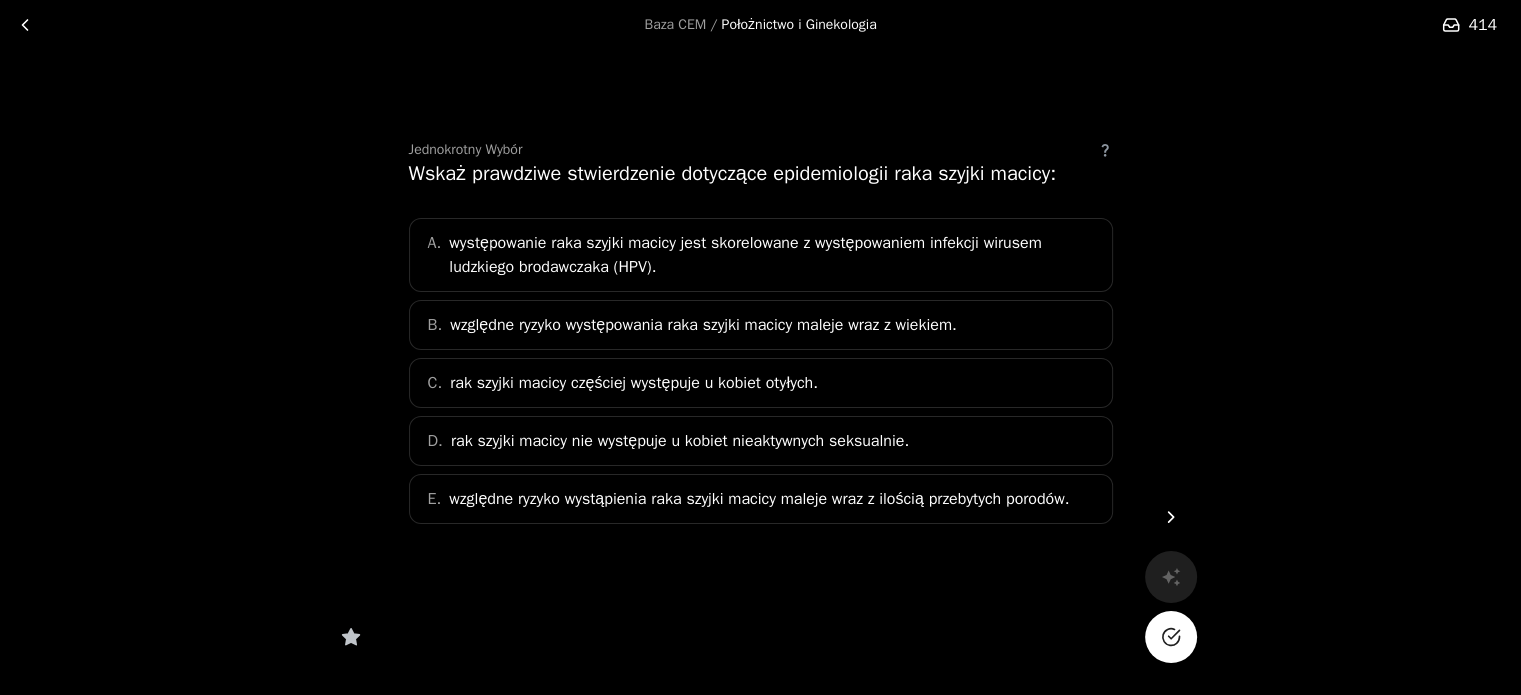 click on "A.   występowanie raka szyjki macicy jest skorelowane z występowaniem infekcji wirusem ludzkiego brodawczaka (HPV)." at bounding box center [761, 255] 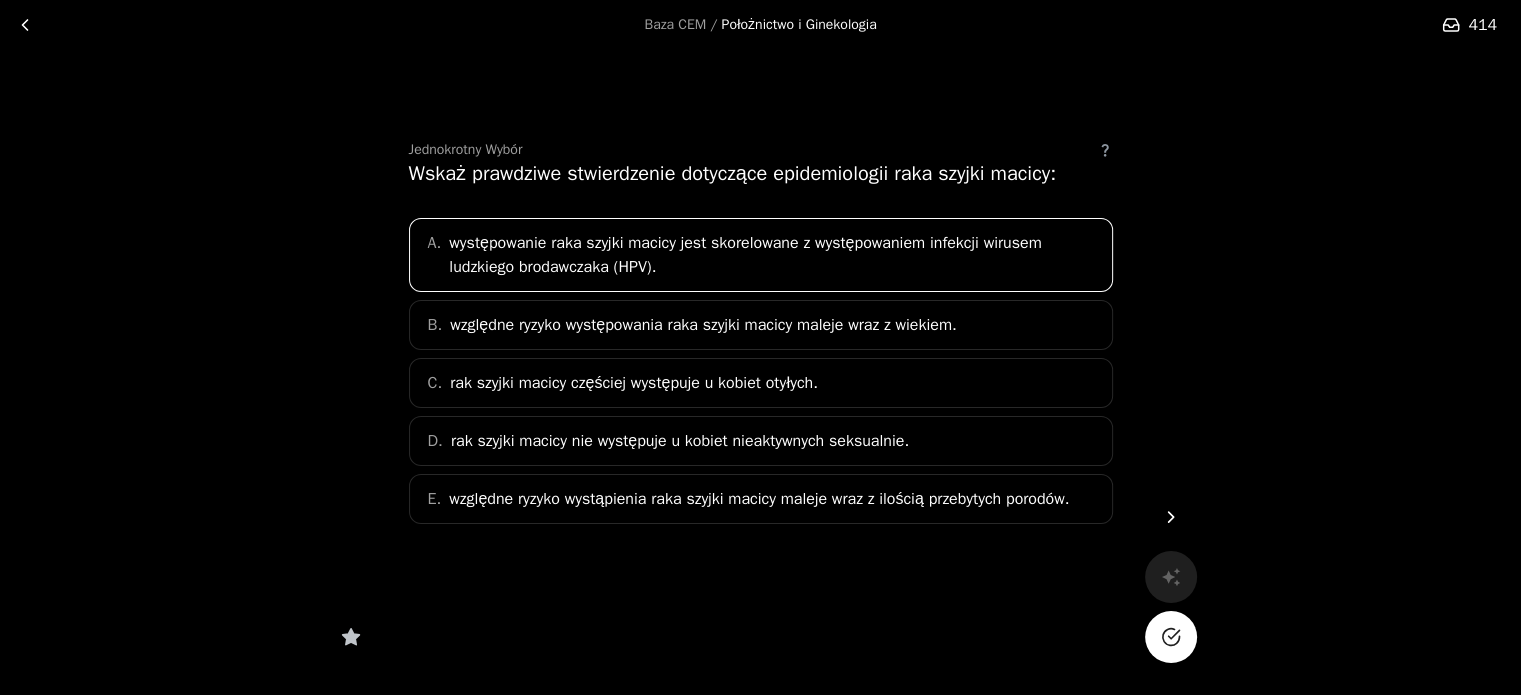 click at bounding box center (1171, 637) 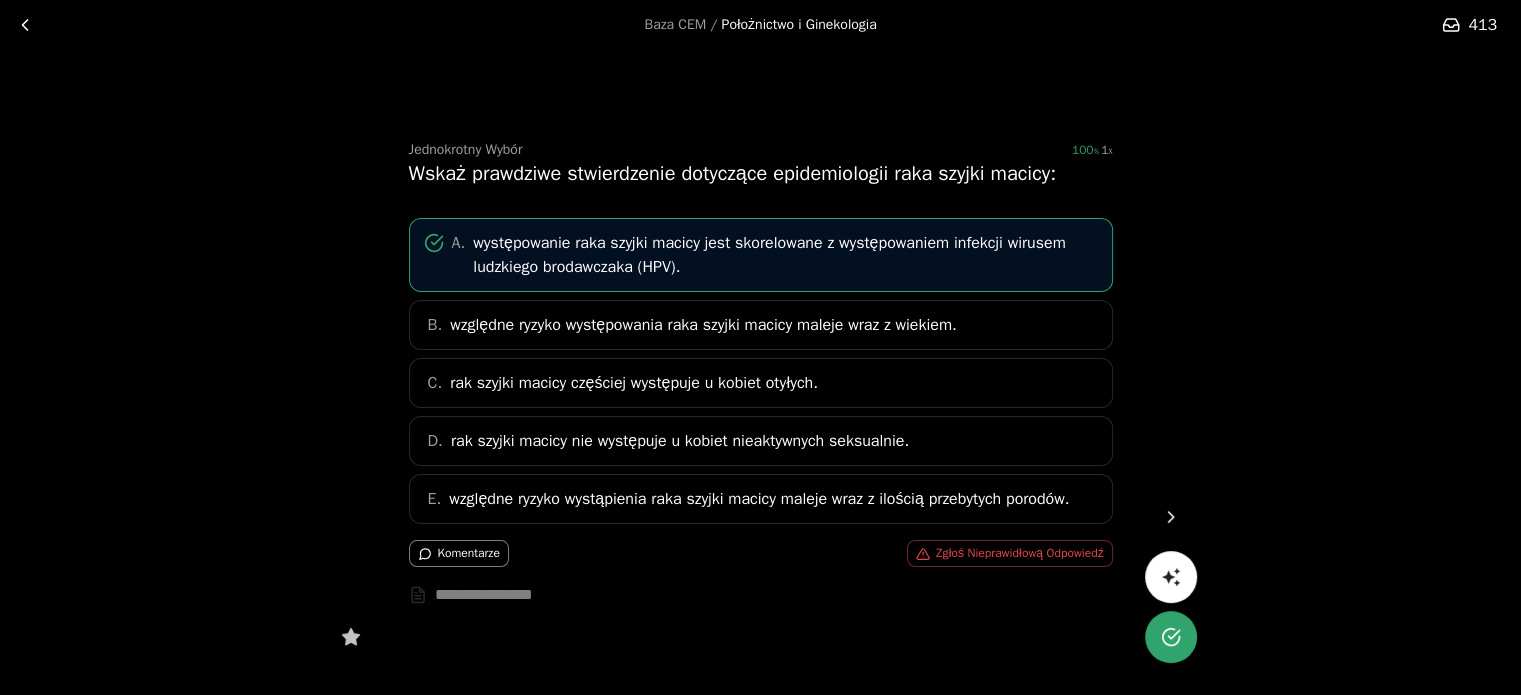 click at bounding box center (1171, 517) 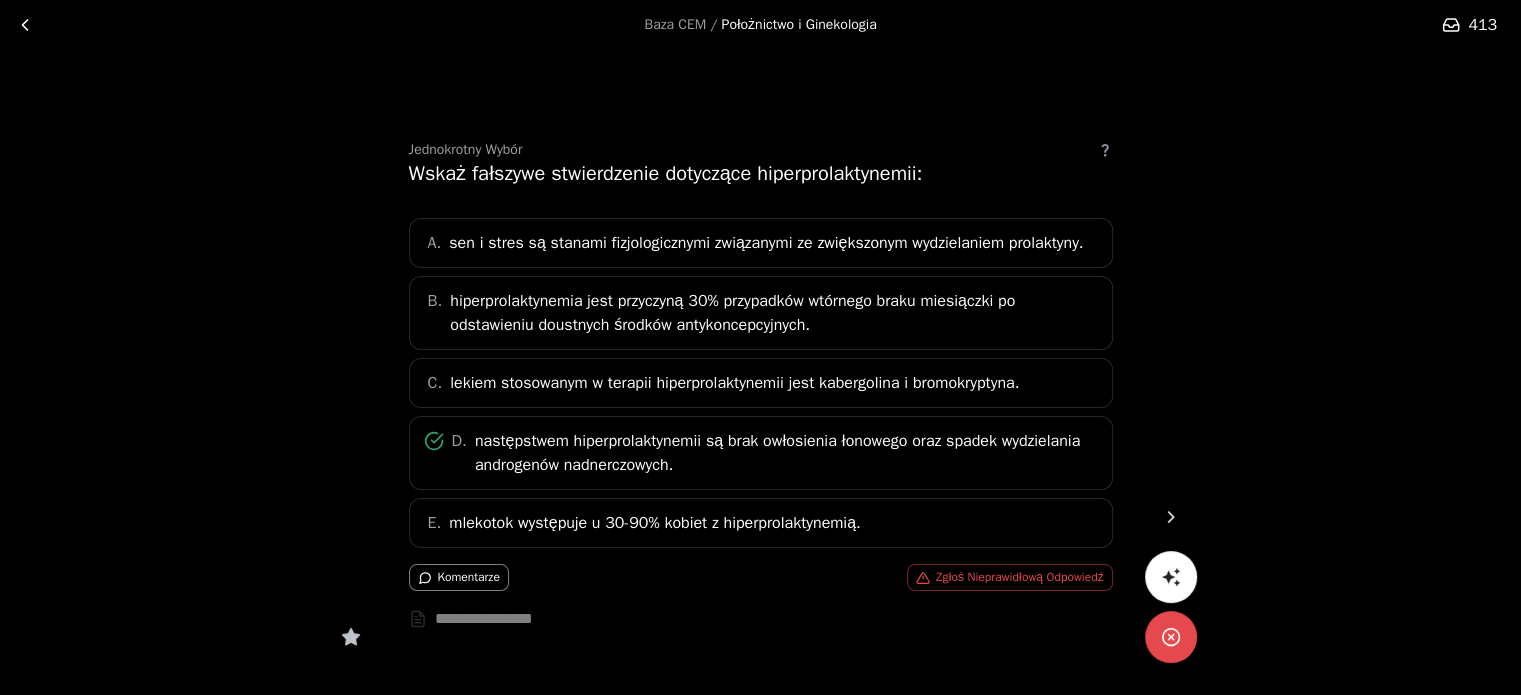 click at bounding box center (1171, 517) 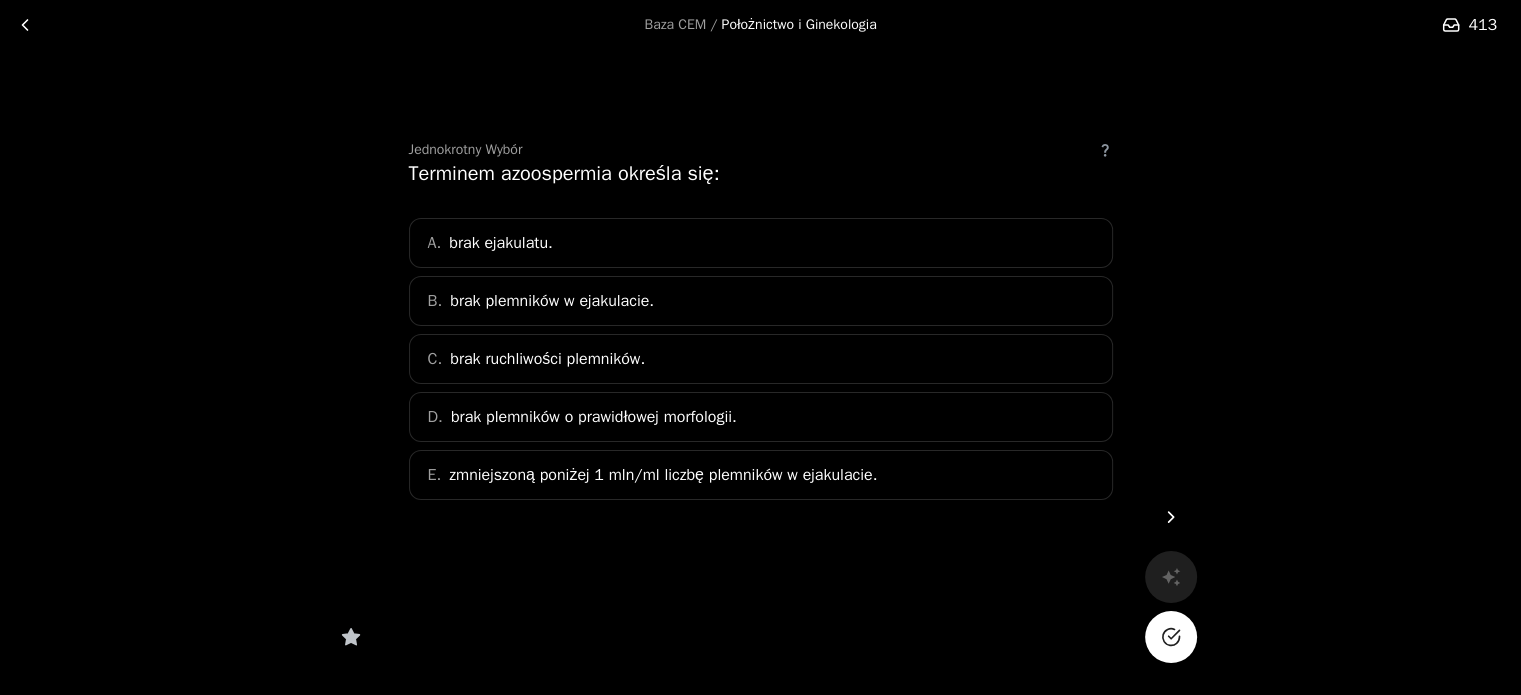 click on "B.   brak plemników w ejakulacie." at bounding box center [761, 301] 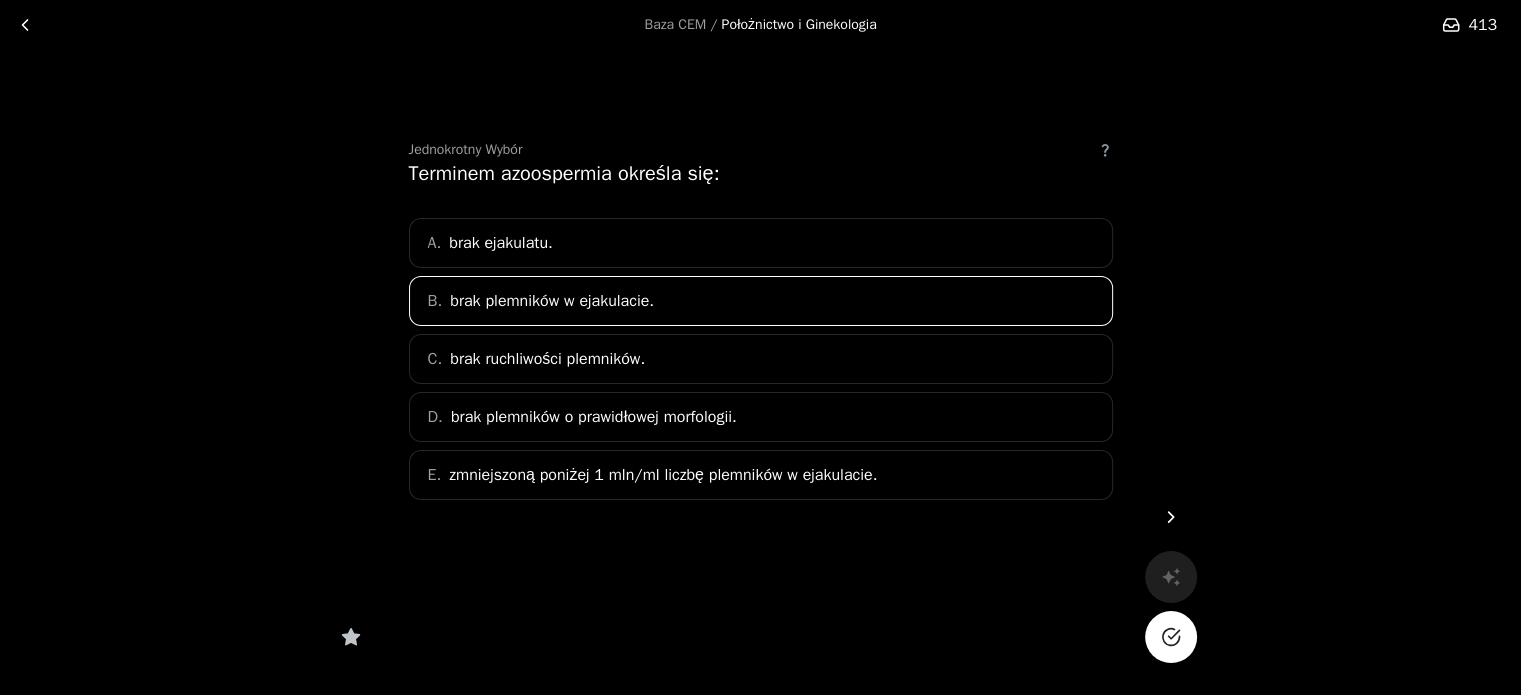 click at bounding box center [1171, 637] 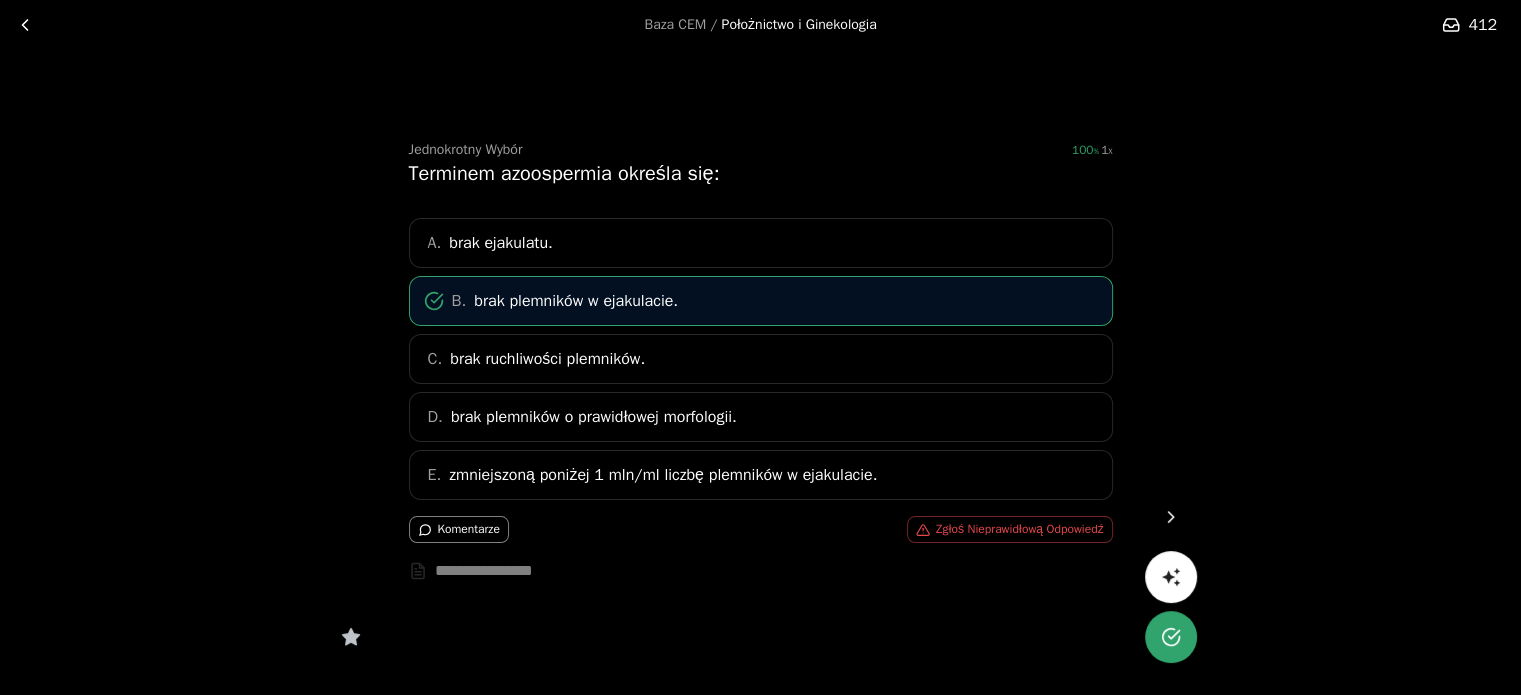 click at bounding box center (1171, 517) 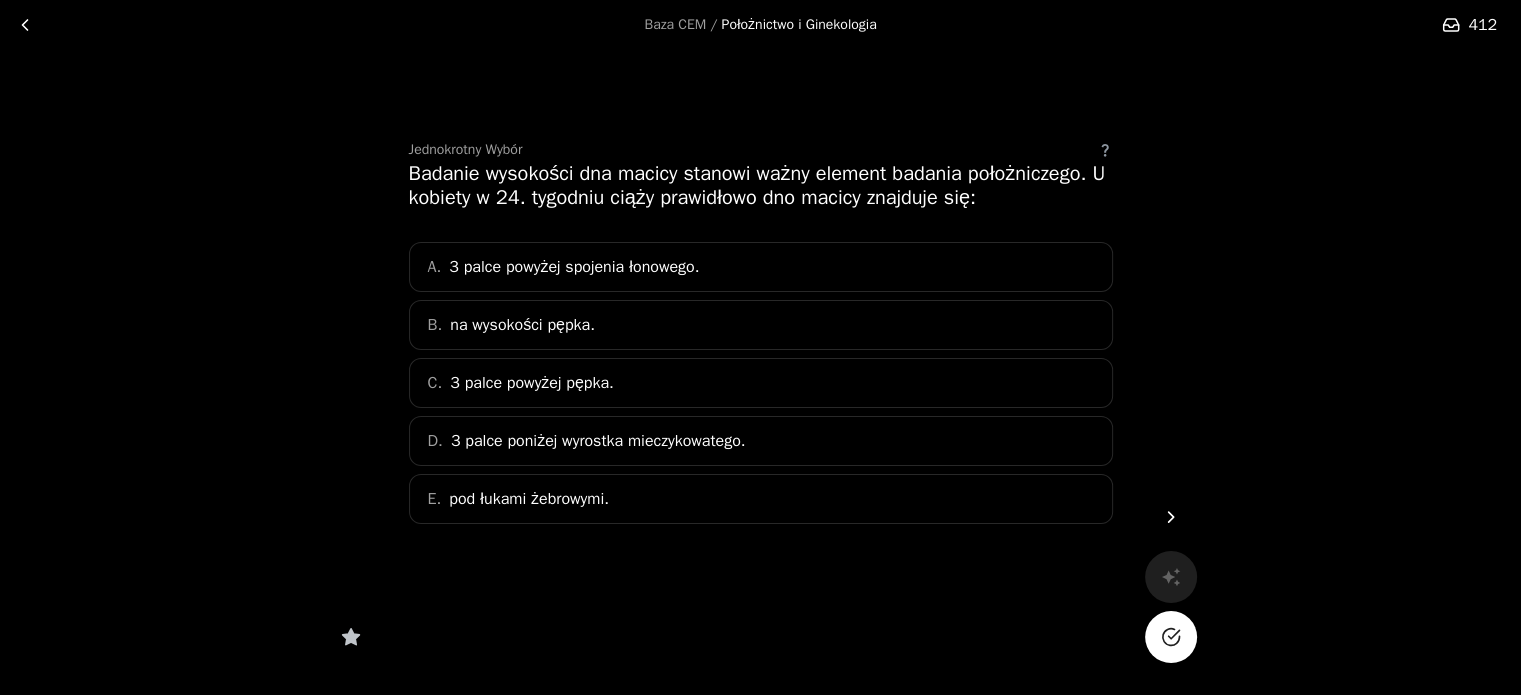 click on "B.   na wysokości pępka." at bounding box center (761, 325) 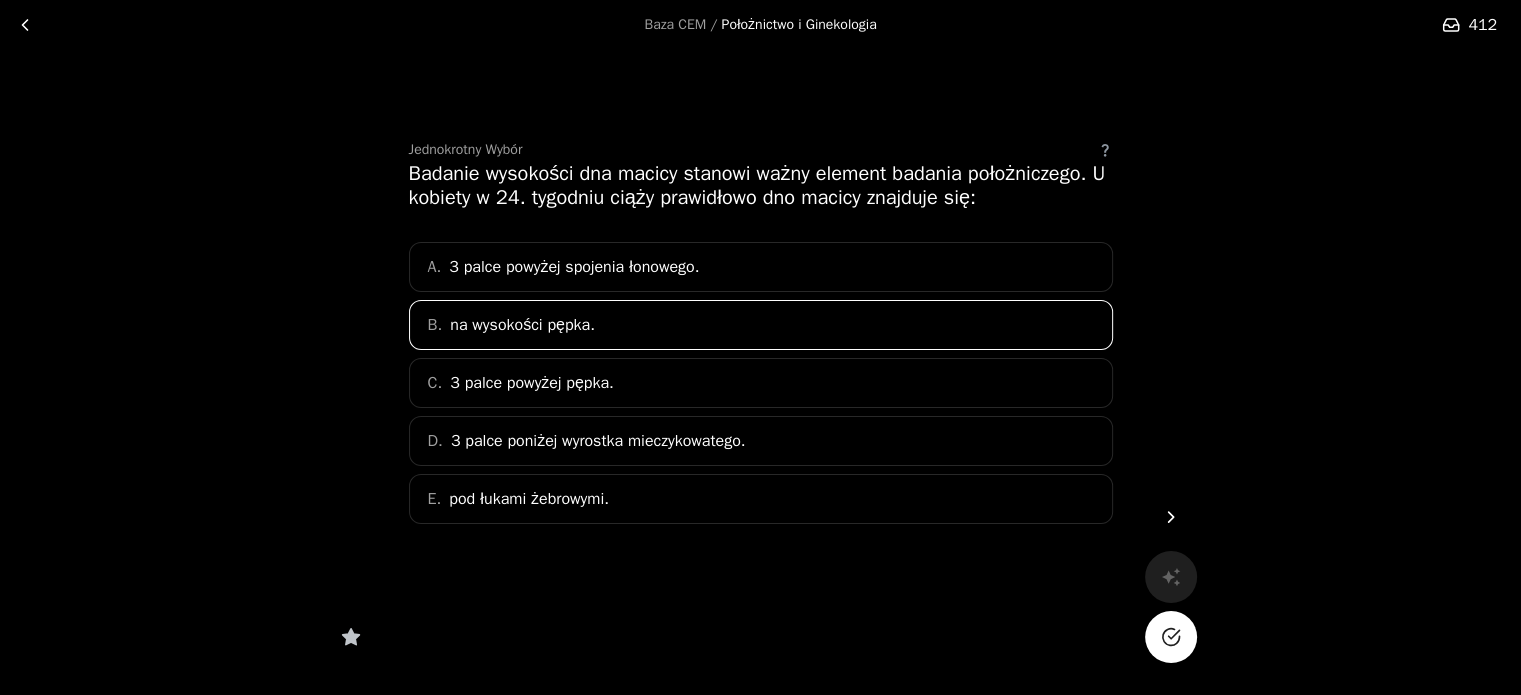 click at bounding box center [1171, 637] 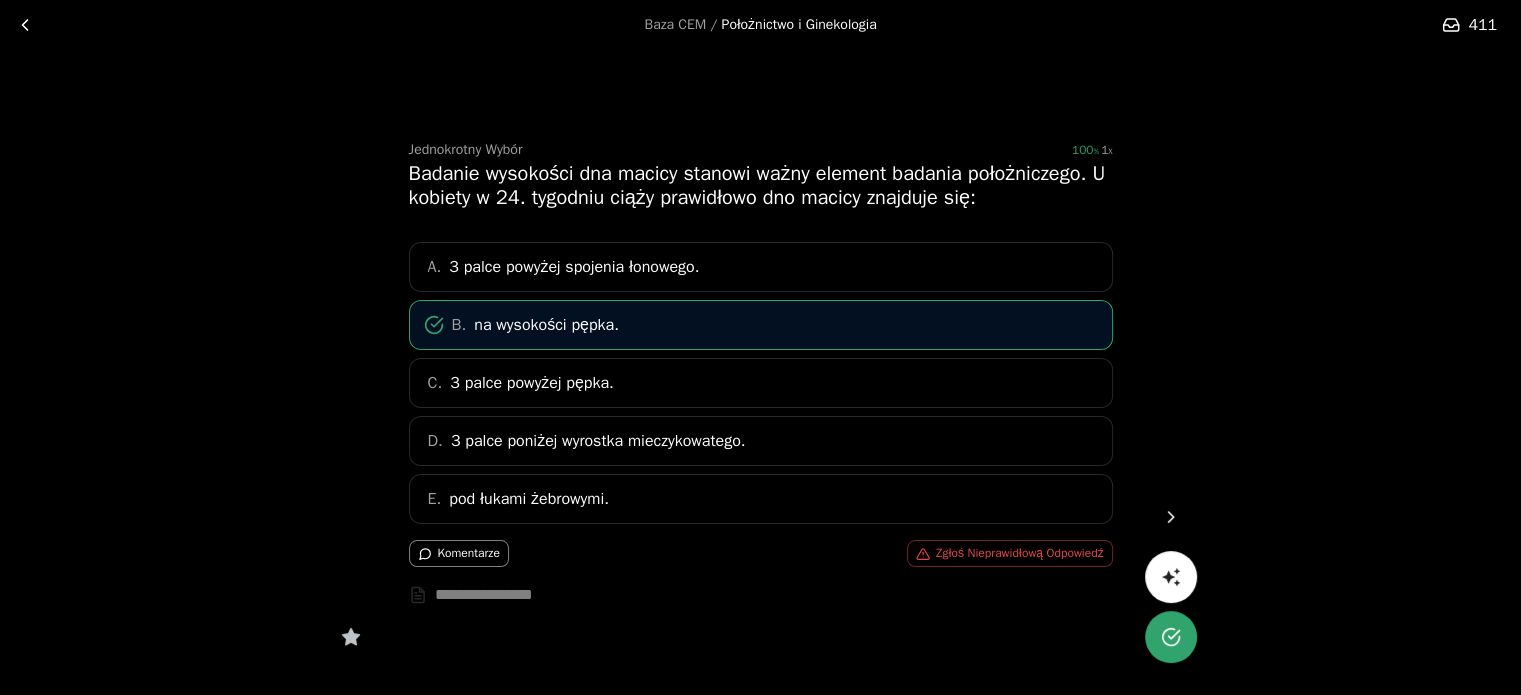 click at bounding box center [1171, 517] 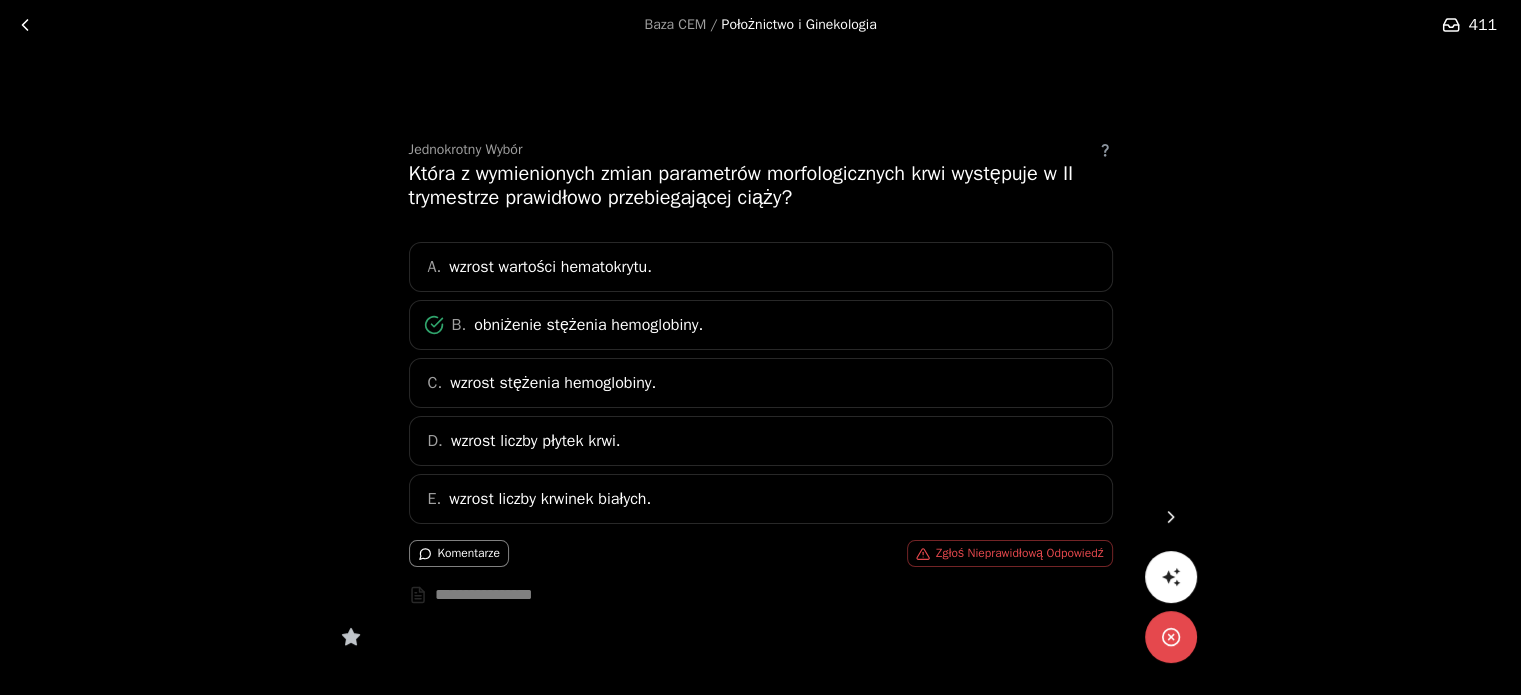 click at bounding box center [1171, 517] 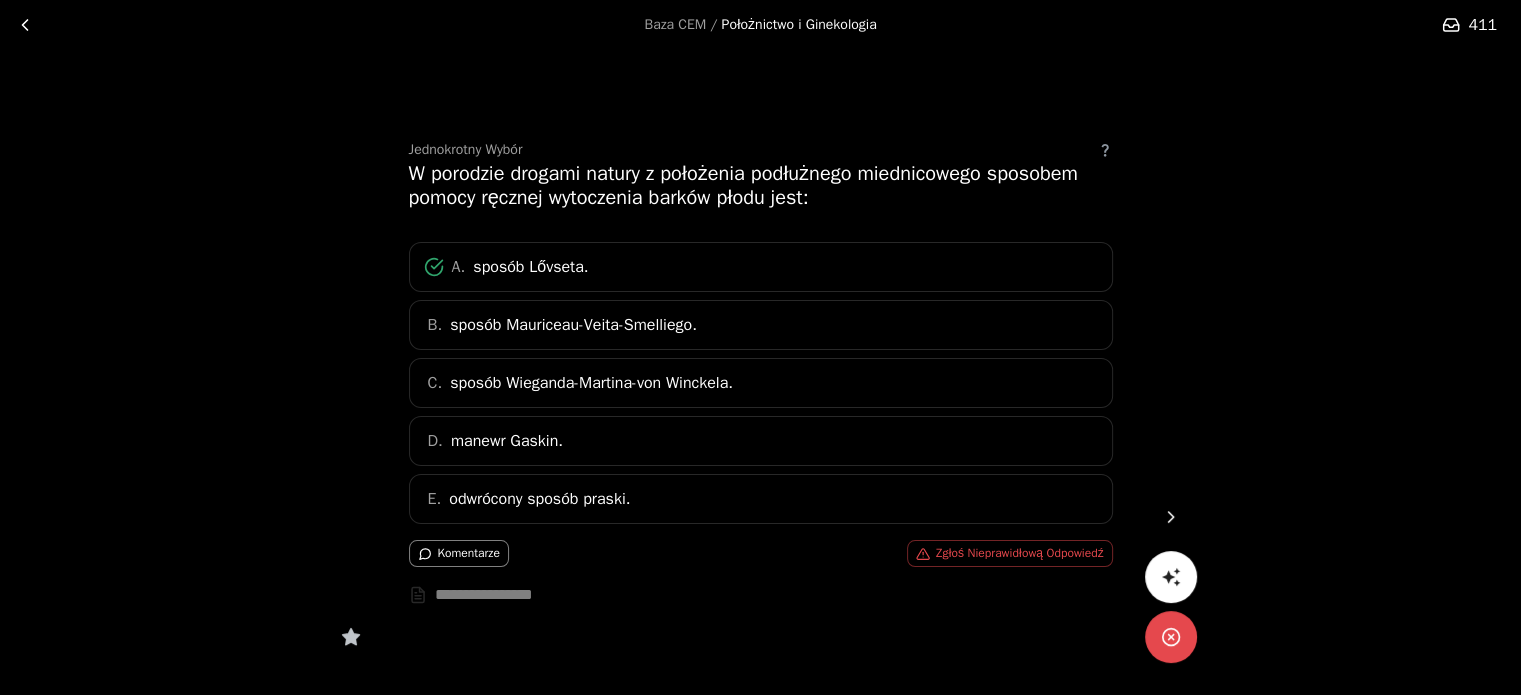 click at bounding box center [1171, 637] 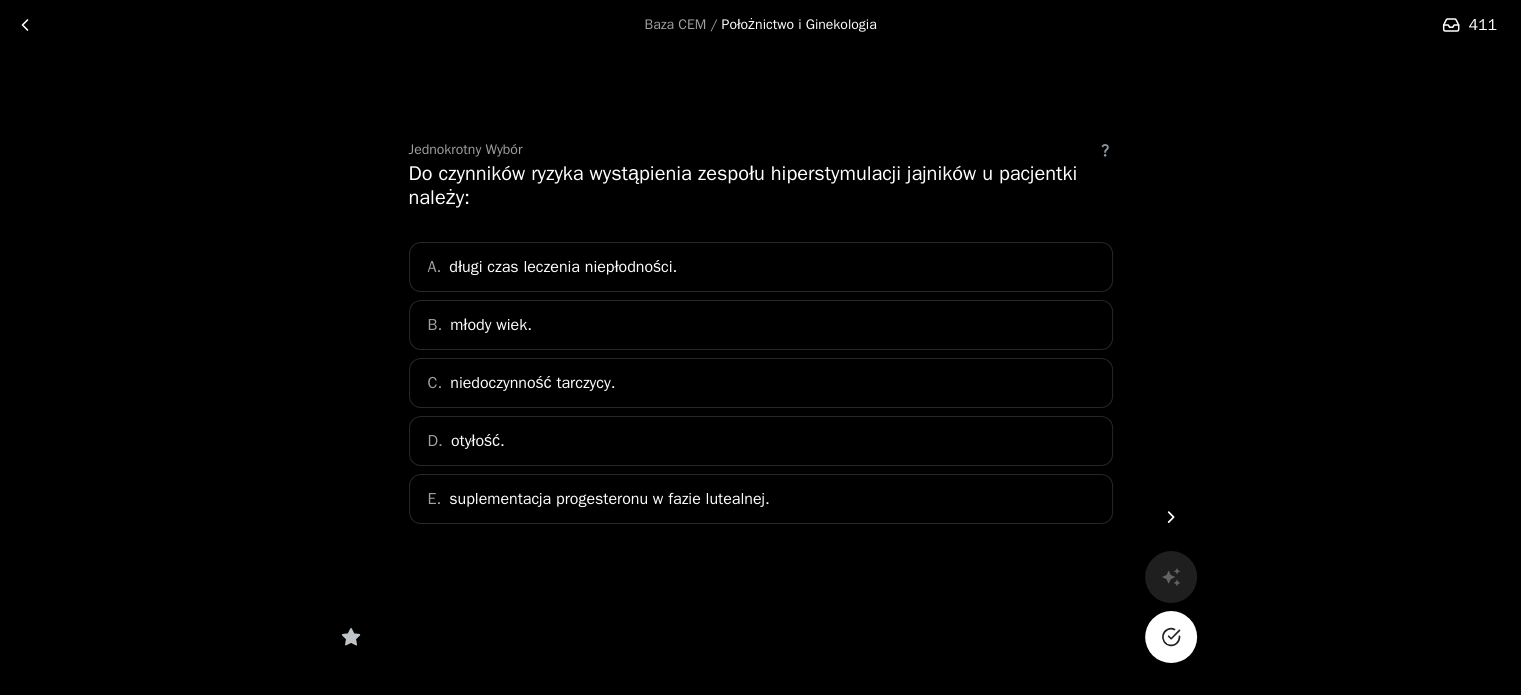 click on "A.   długi czas leczenia niepłodności." at bounding box center (761, 267) 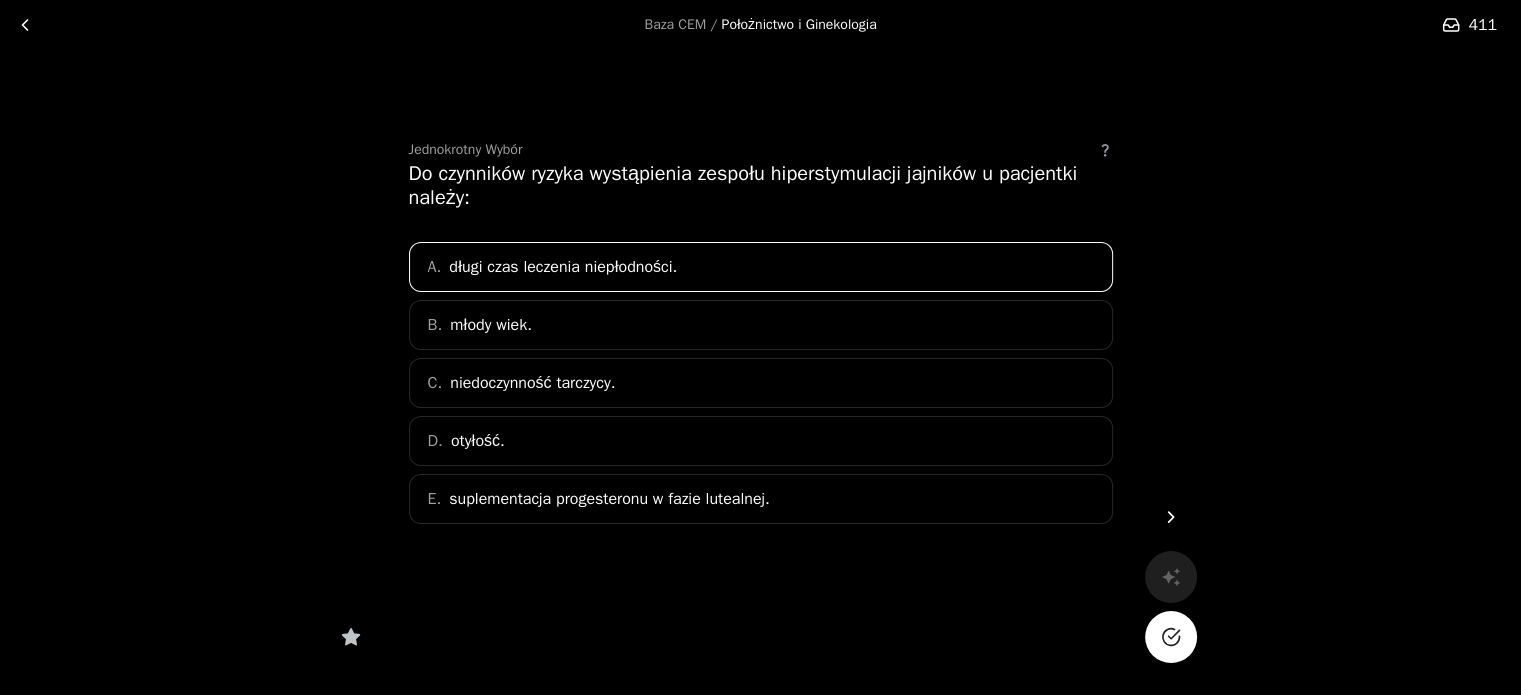 click at bounding box center (1171, 637) 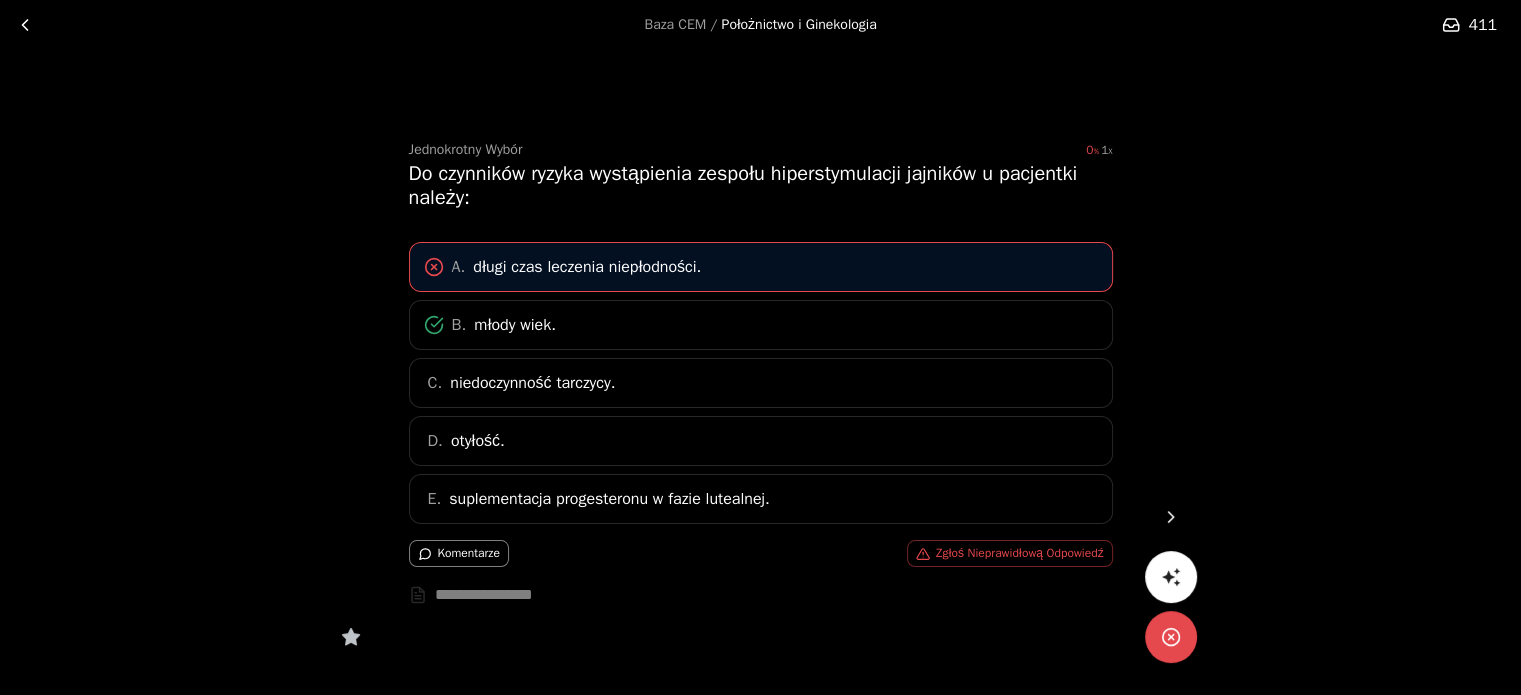 click at bounding box center [1171, 517] 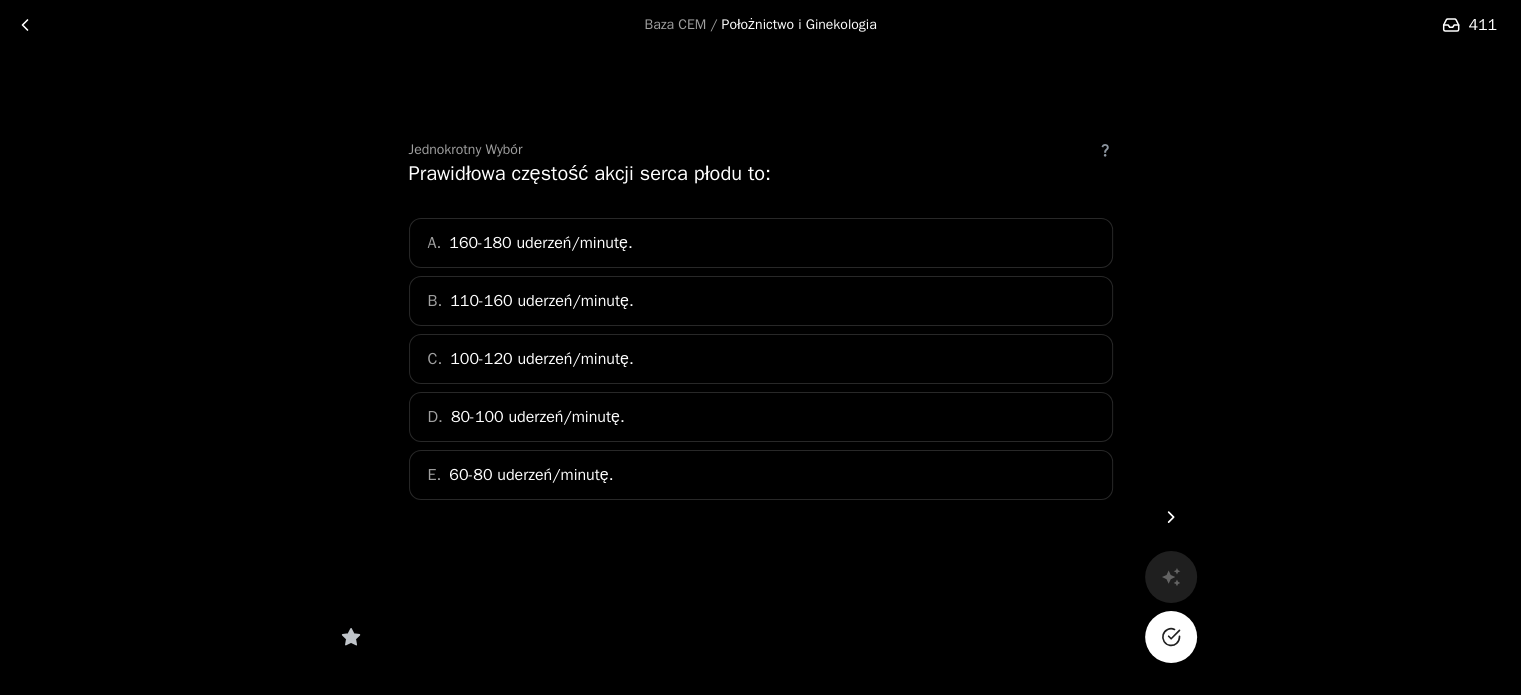 click on "B.   110-160 uderzeń/minutę." at bounding box center [761, 301] 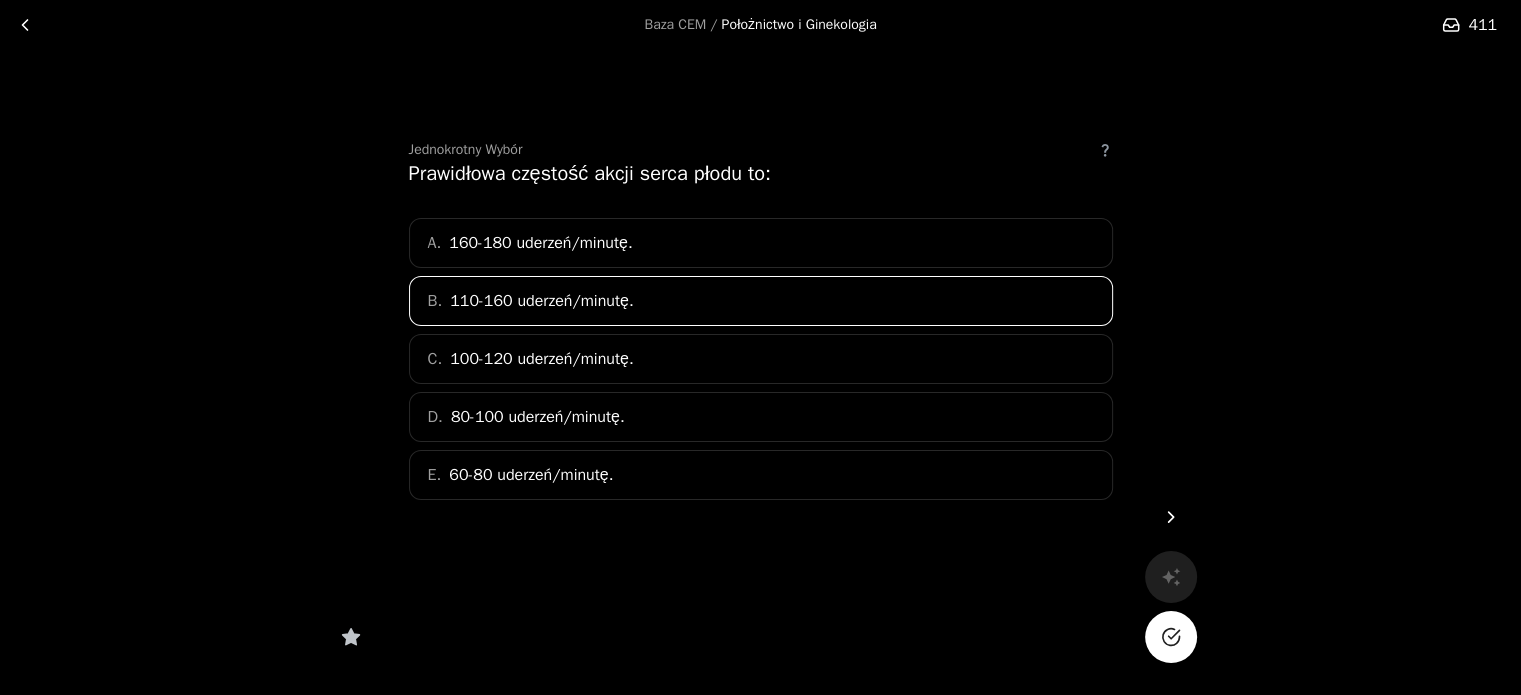 click at bounding box center (1171, 637) 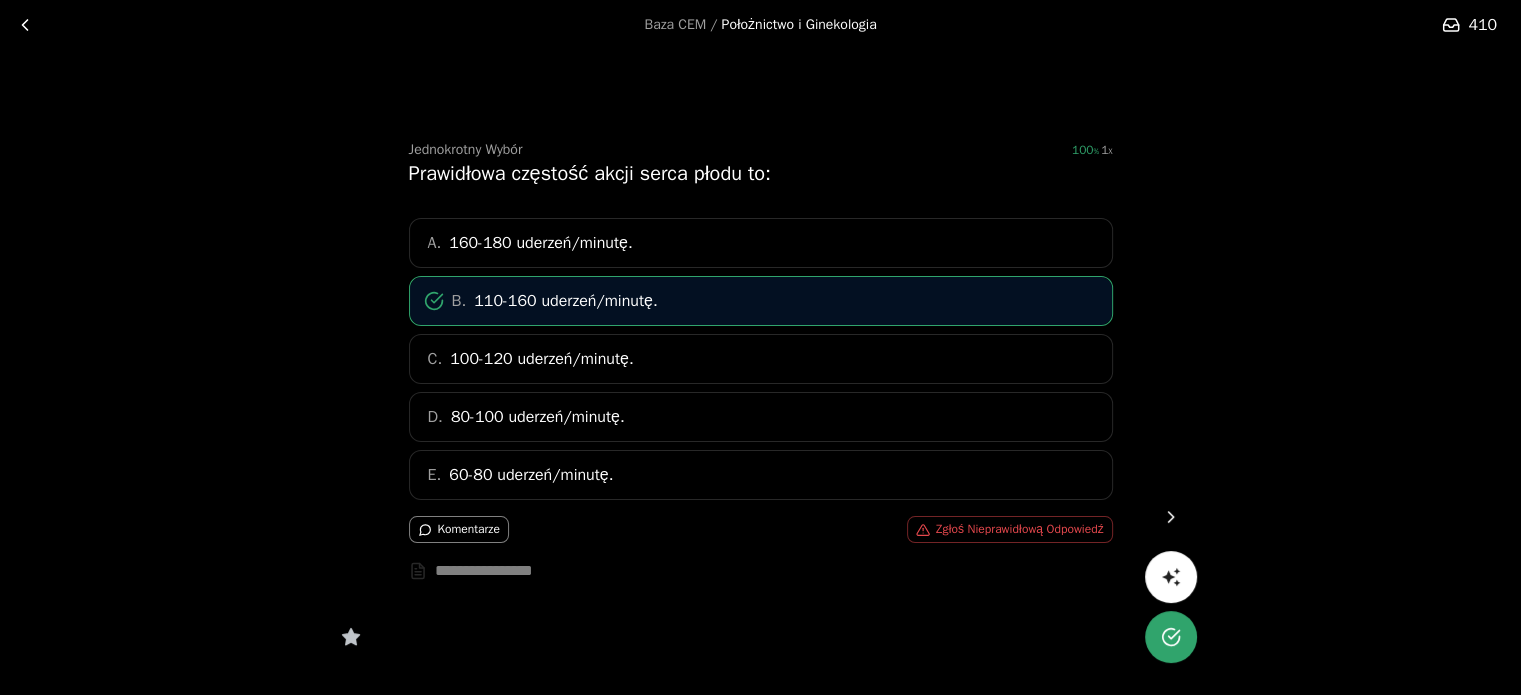 click at bounding box center (1171, 517) 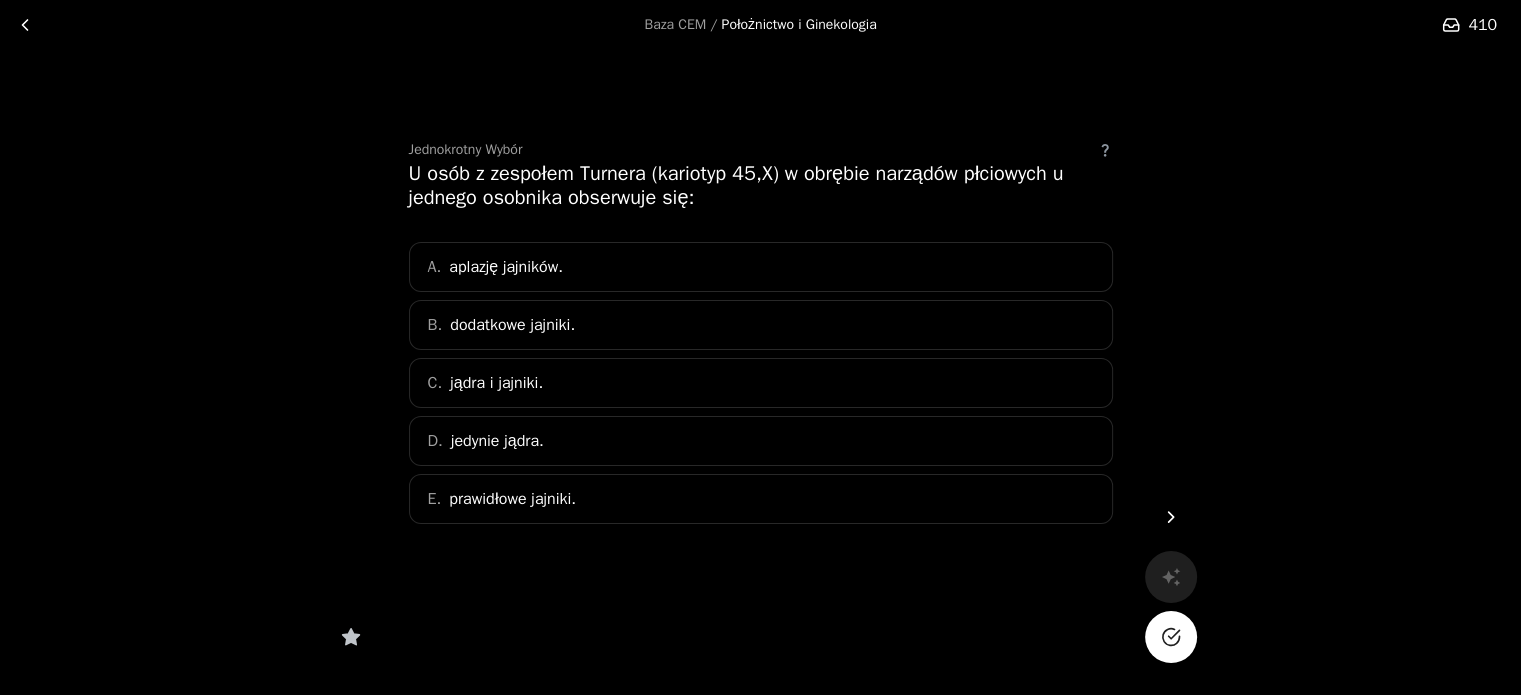click on "B. dodatkowe jajniki." at bounding box center (761, 325) 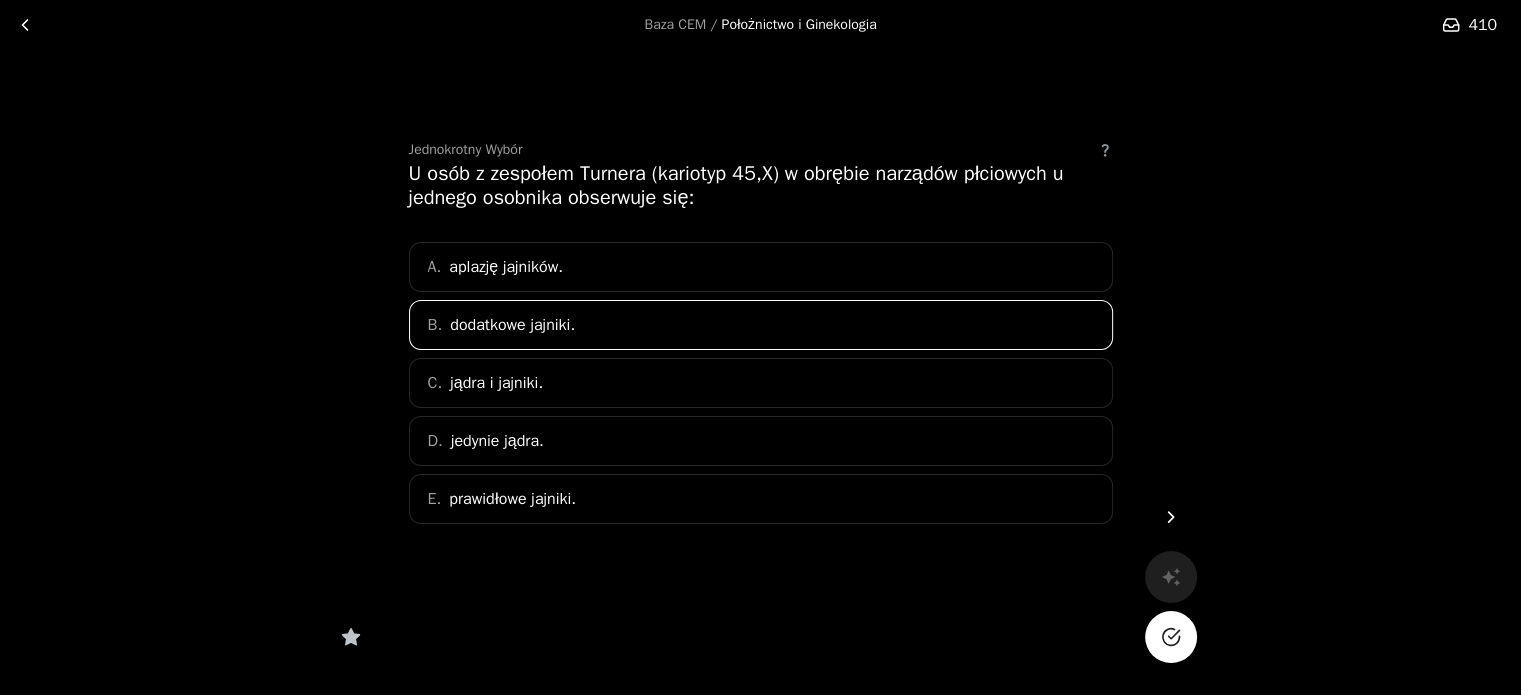 click at bounding box center [1171, 637] 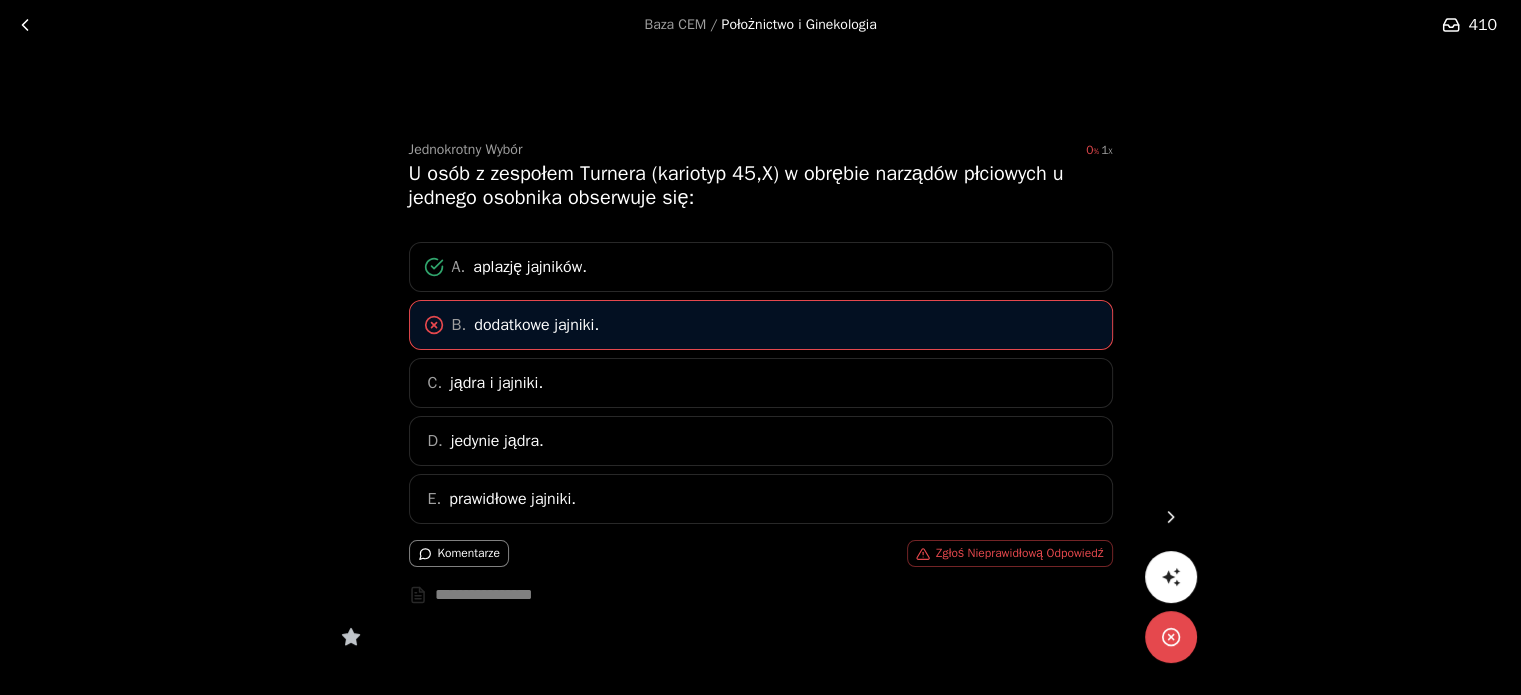 click at bounding box center (1171, 517) 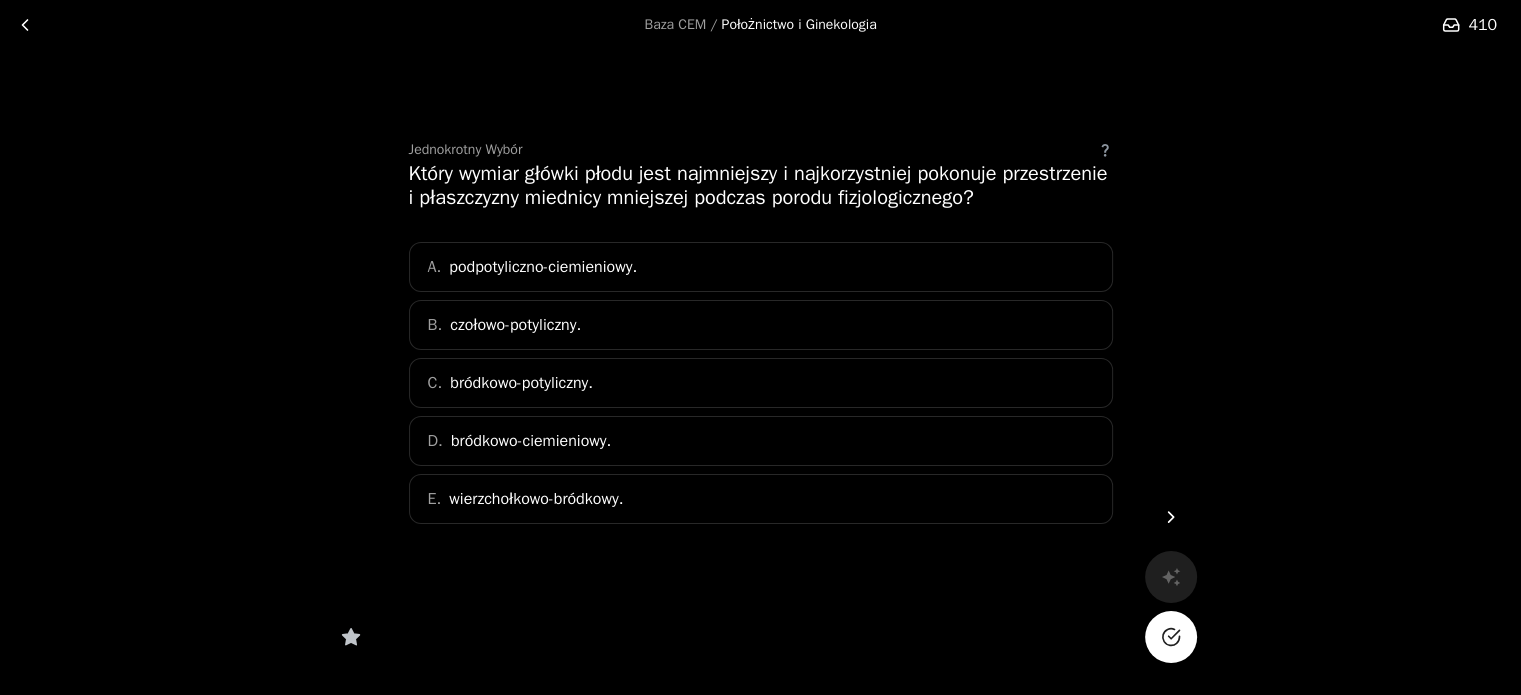 click on "Jednokrotny Wybór Który wymiar główki płodu jest najmniejszy i najkorzystniej pokonuje przestrzenie i płaszczyzny miednicy mniejszej podczas porodu fizjologicznego? A. podpotyliczno-ciemieniowy. B. czołowo-potyliczny. C. bródkowo-potyliczny. D. bródkowo-ciemieniowy. E. wierzchołkowo-bródkowy." at bounding box center [761, 372] 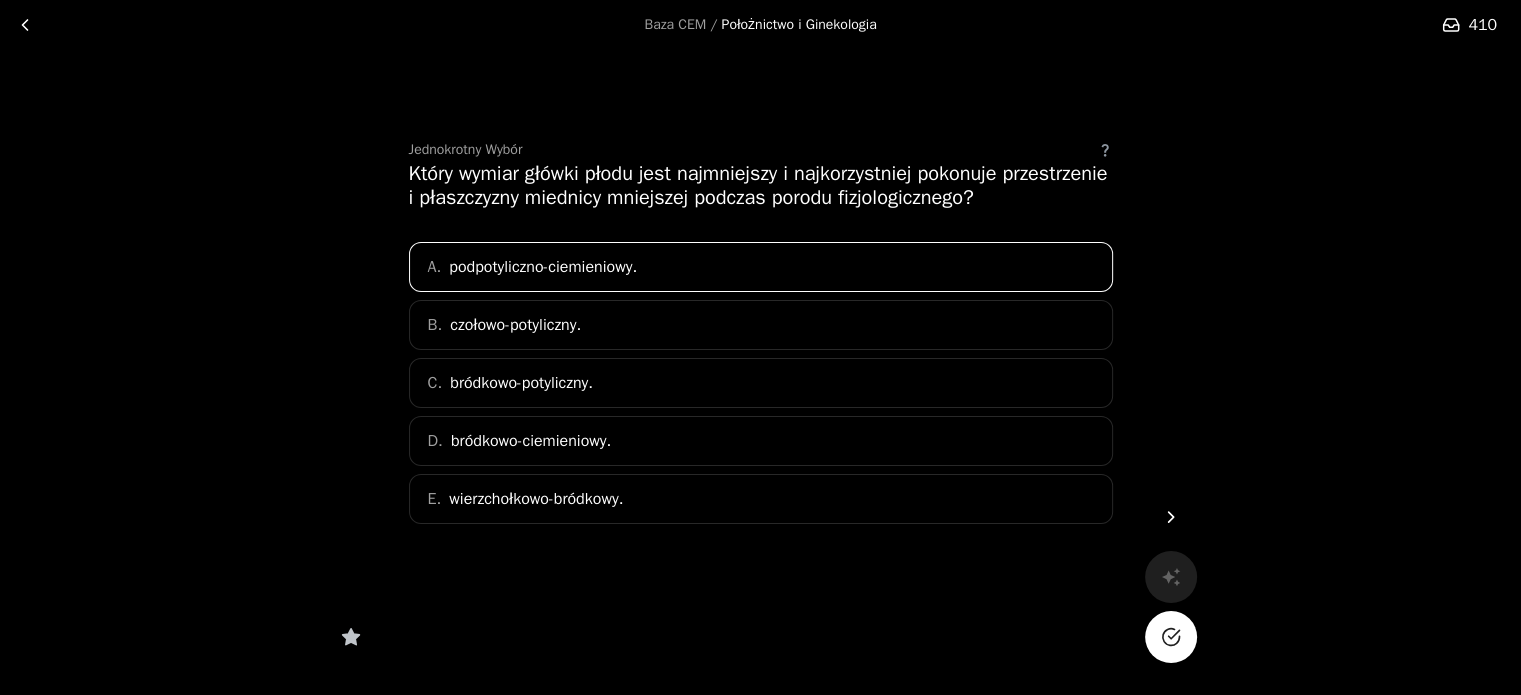 click at bounding box center (1171, 637) 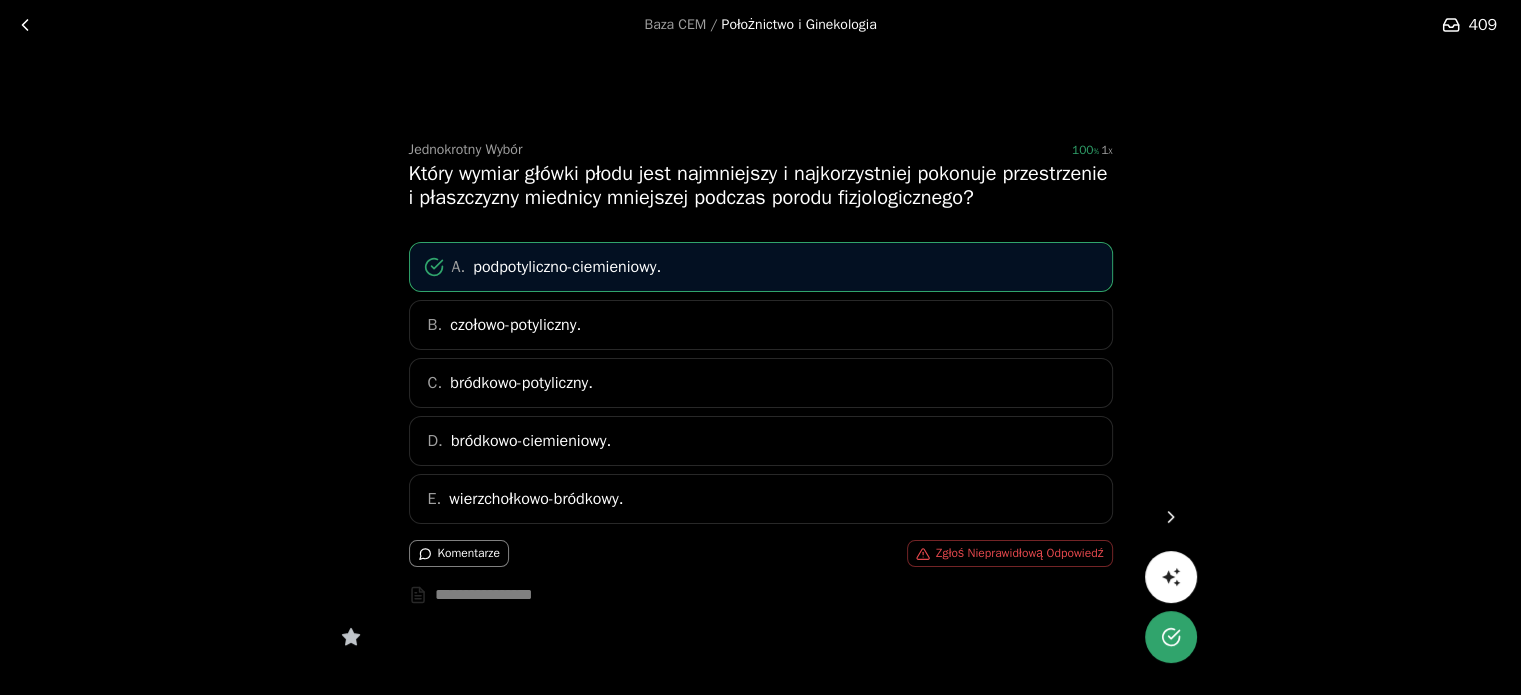 click at bounding box center (1171, 517) 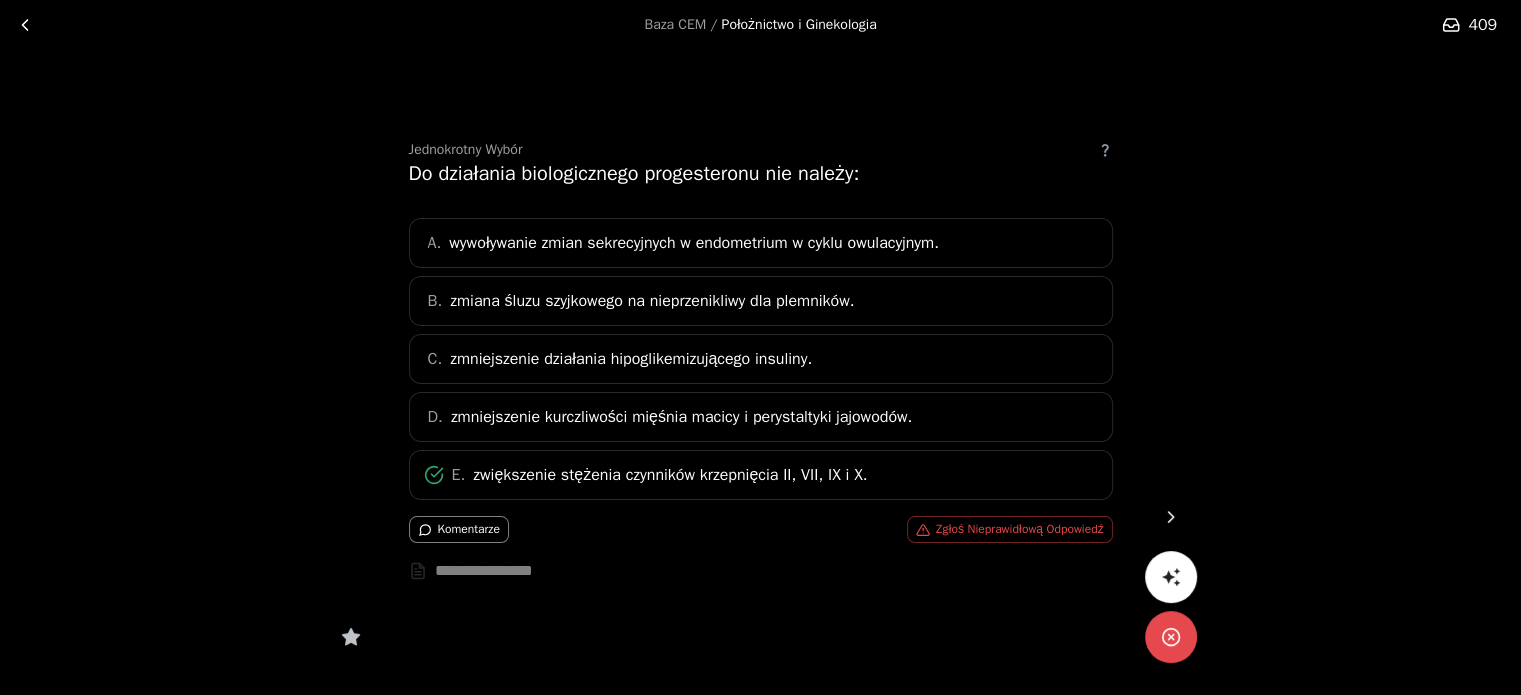 click at bounding box center (1171, 517) 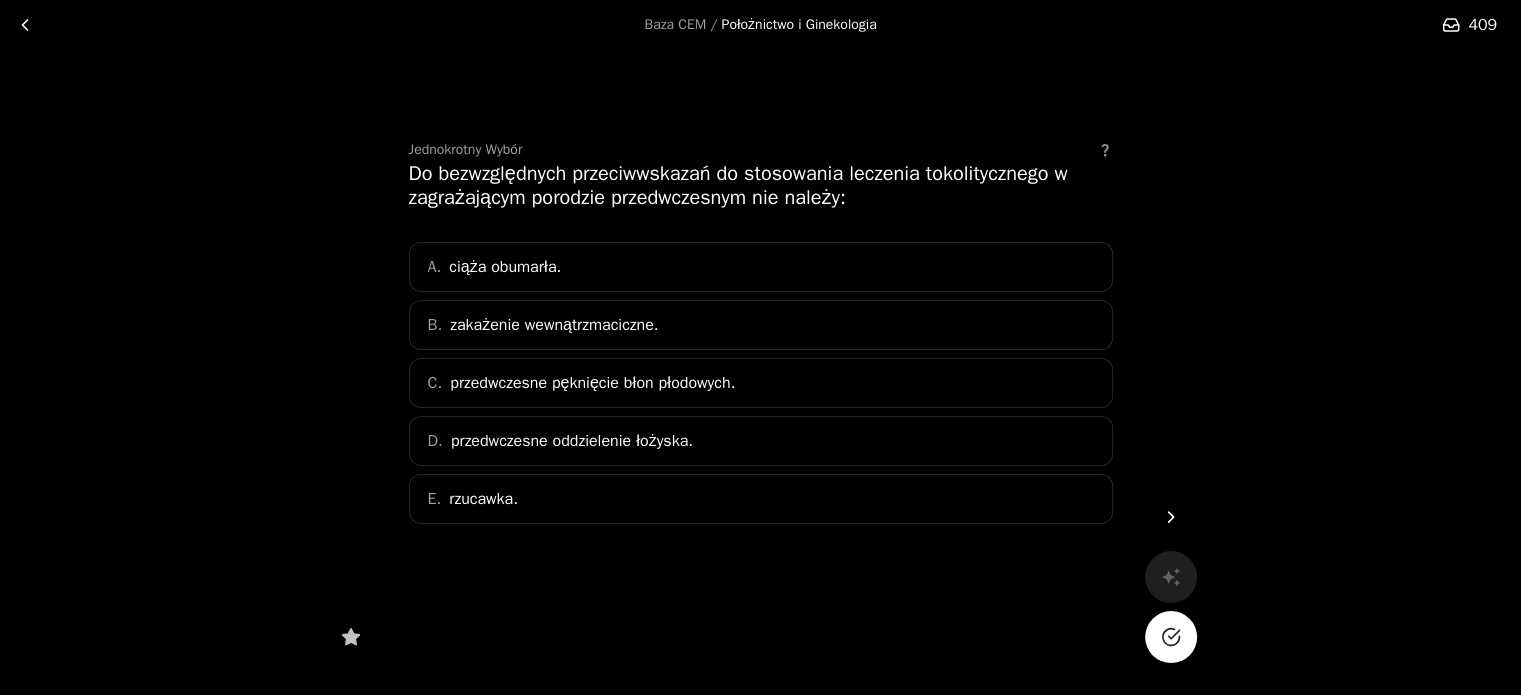 click on "A. ciąża obumarła." at bounding box center [761, 267] 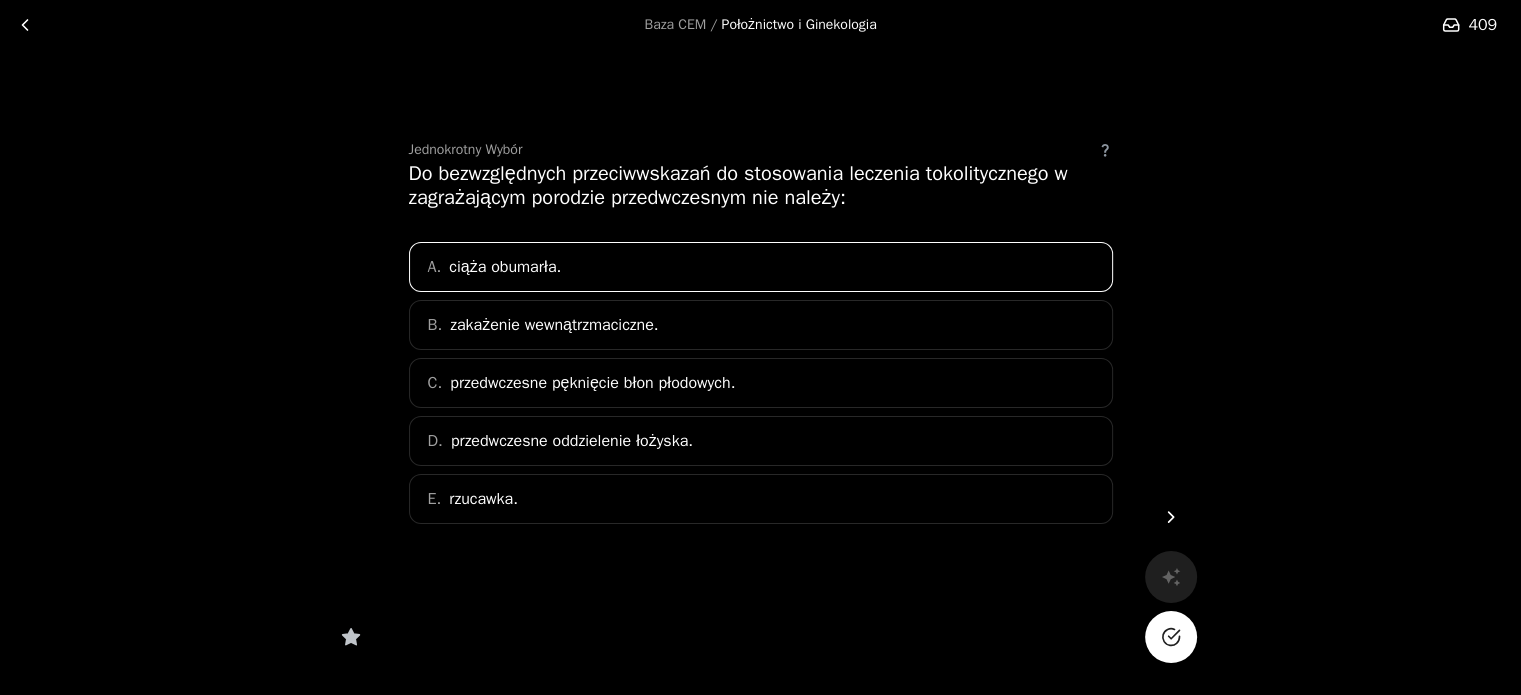 click on "Baza CEM / Położnictwo i Ginekologia 409 Jednokrotny Wybór Do bezwzględnych przeciwwskazań do stosowania leczenia tokolitycznego w zagrażającym porodzie przedwczesnym nie należy: A. ciąża obumarła. B. zakażenie wewnątrzmaciczne. C. przedwczesne pęknięcie błon płodowych. D. przedwczesne oddzielenie łożyska. E. rzucawka." at bounding box center (760, 347) 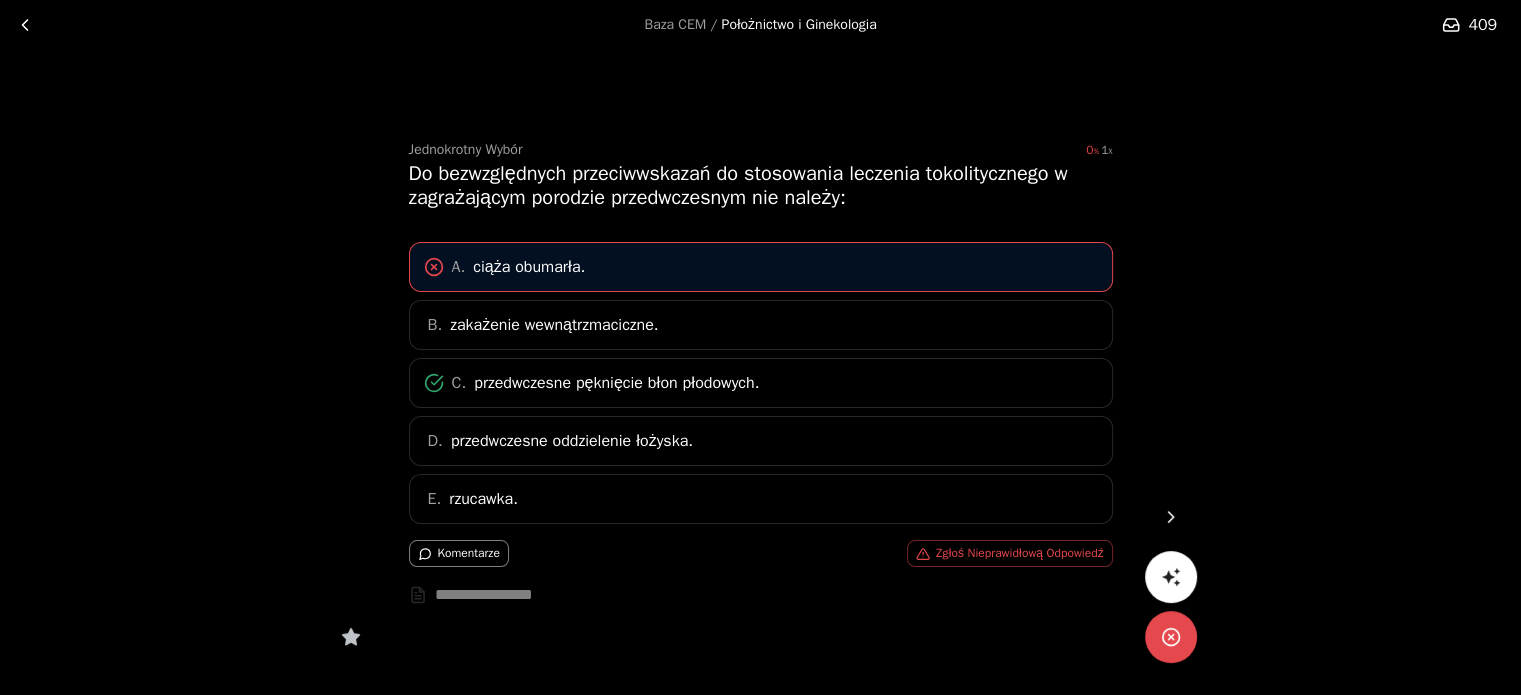click at bounding box center [1171, 517] 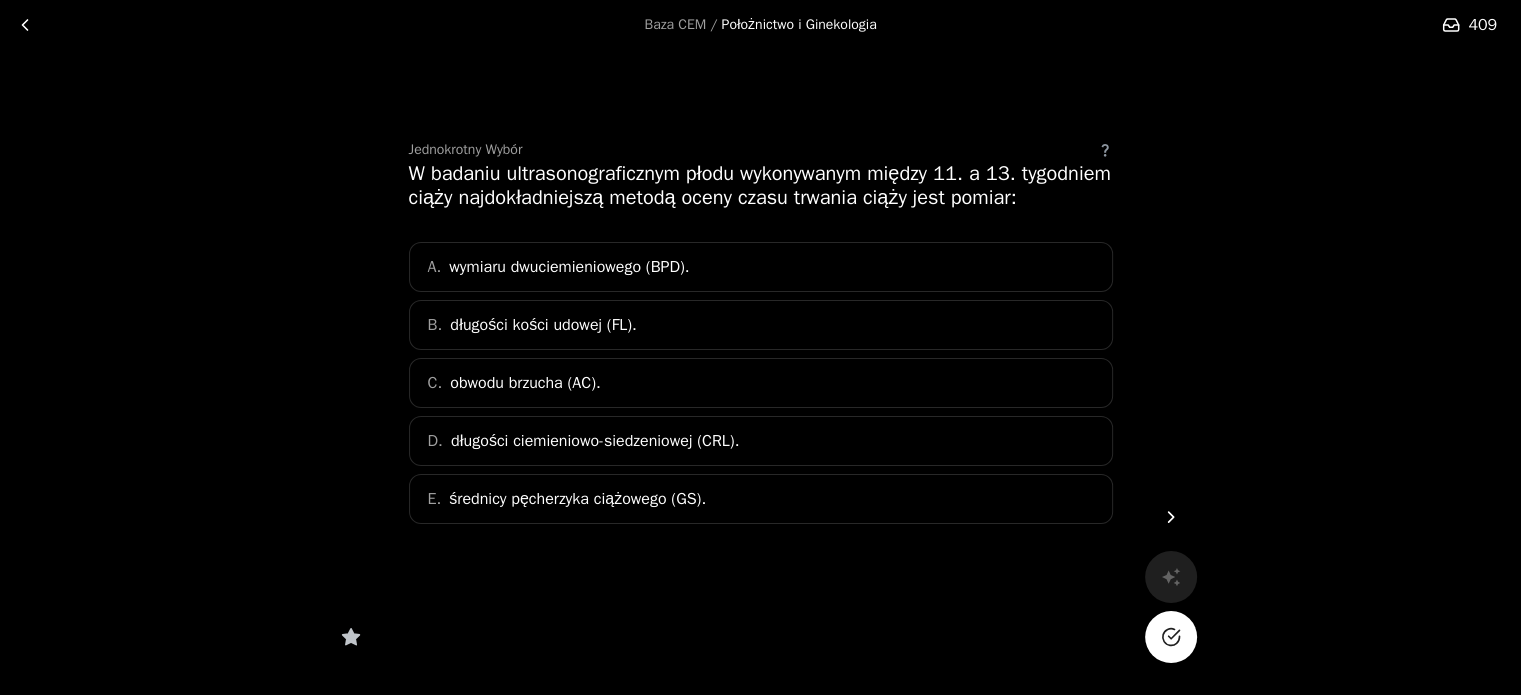 click on "D.   długości ciemieniowo-siedzeniowej (CRL)." at bounding box center (761, 441) 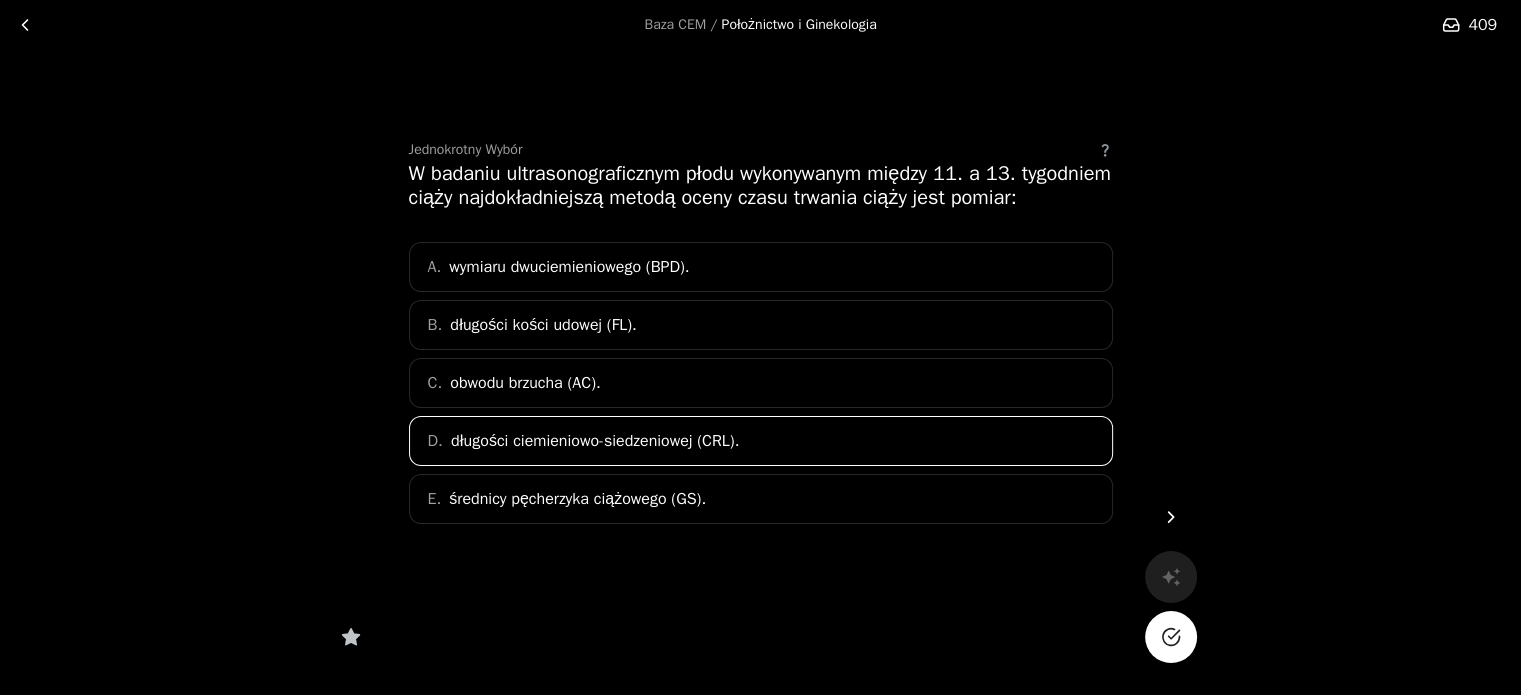 click at bounding box center (1171, 637) 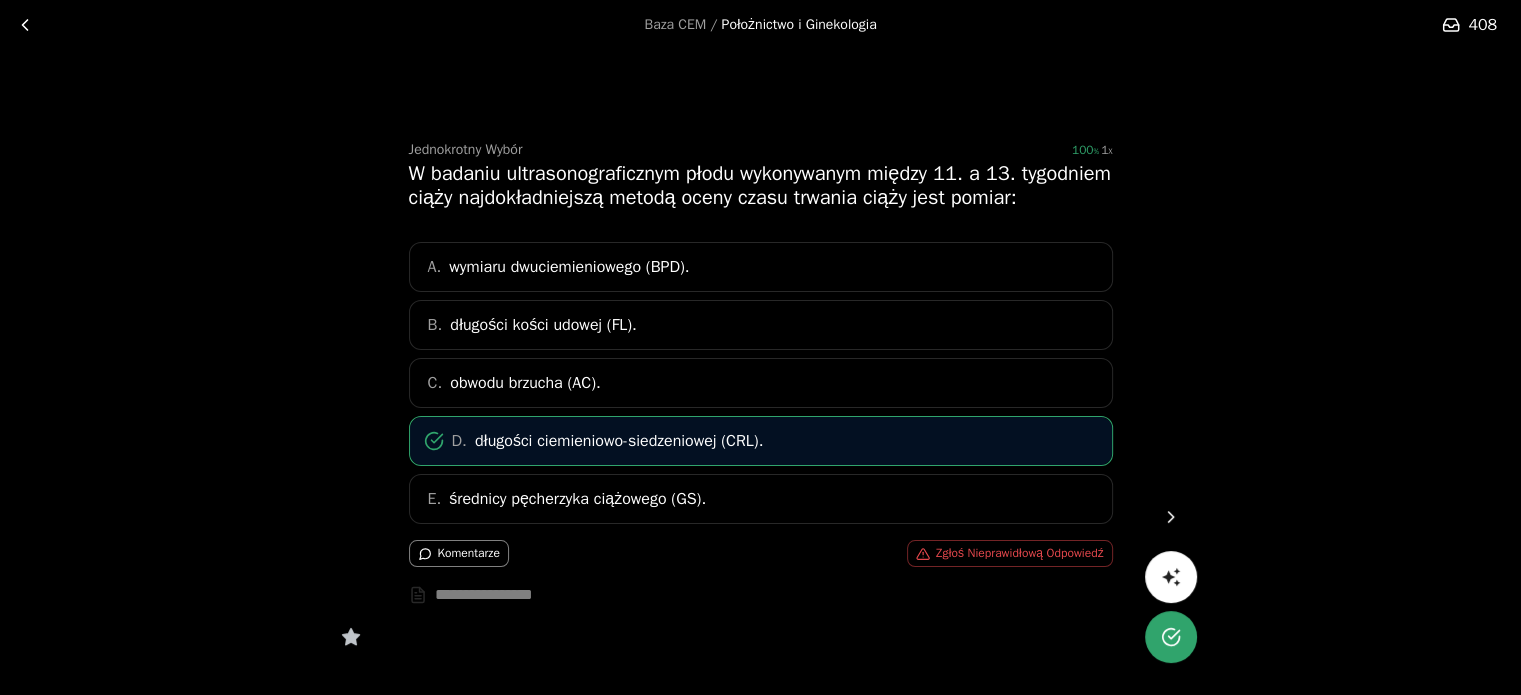 click at bounding box center (1170, 517) 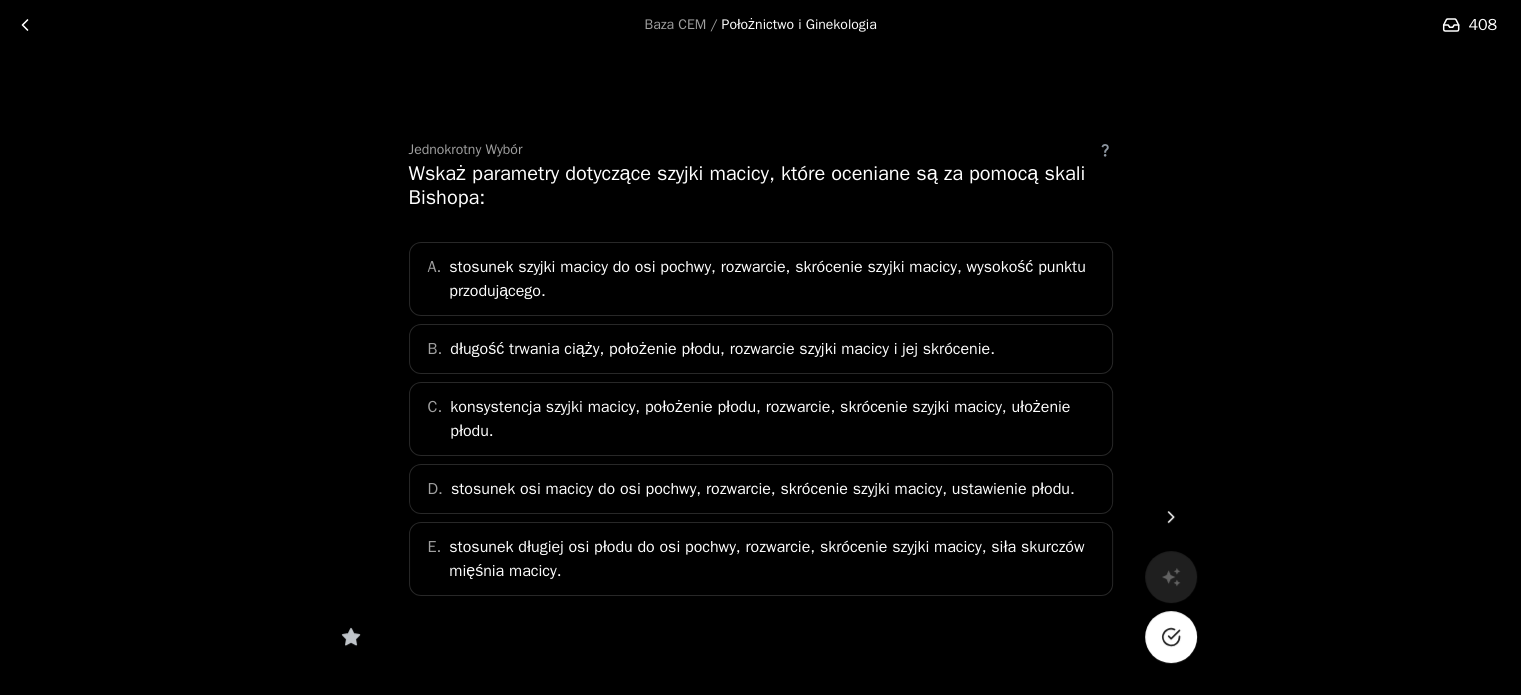 click on "stosunek szyjki macicy do osi pochwy, rozwarcie, skrócenie szyjki macicy, wysokość punktu przodującego." at bounding box center [774, 279] 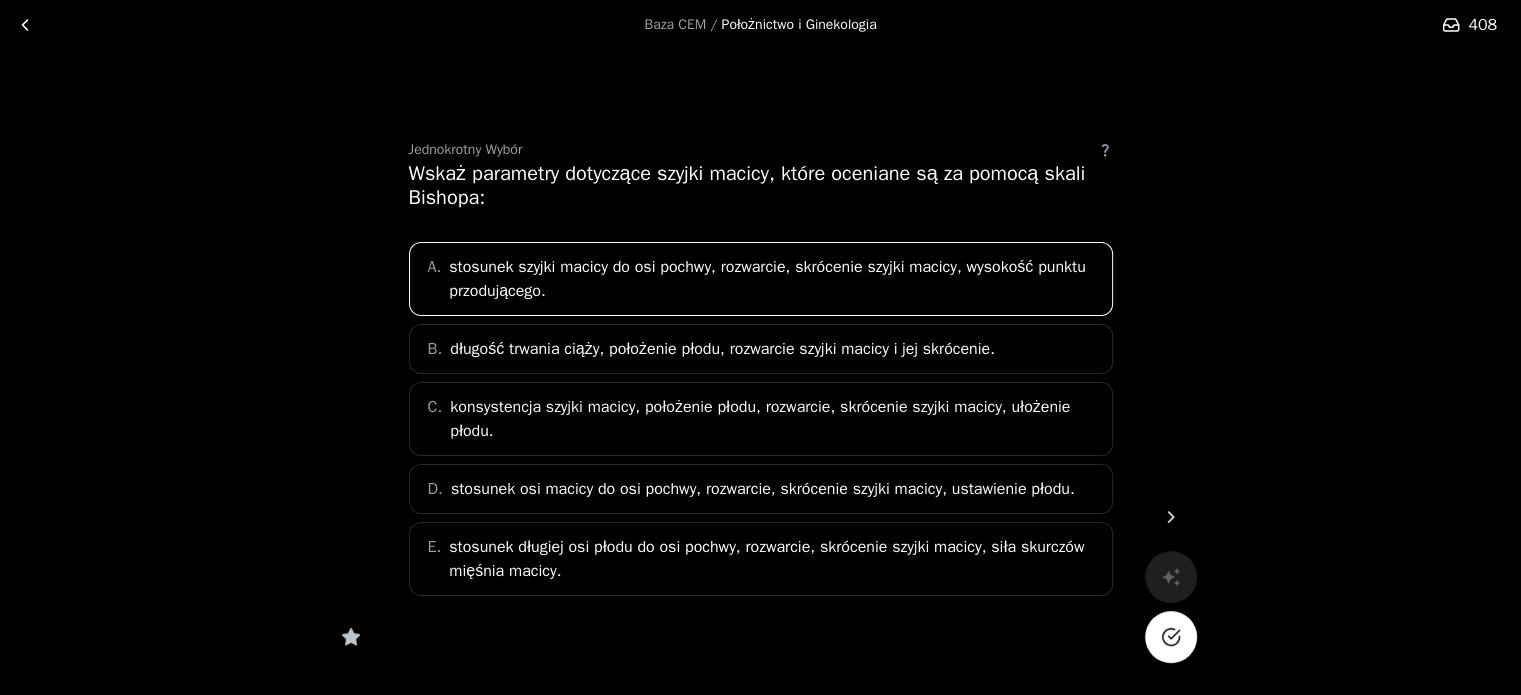 click at bounding box center (1171, 637) 